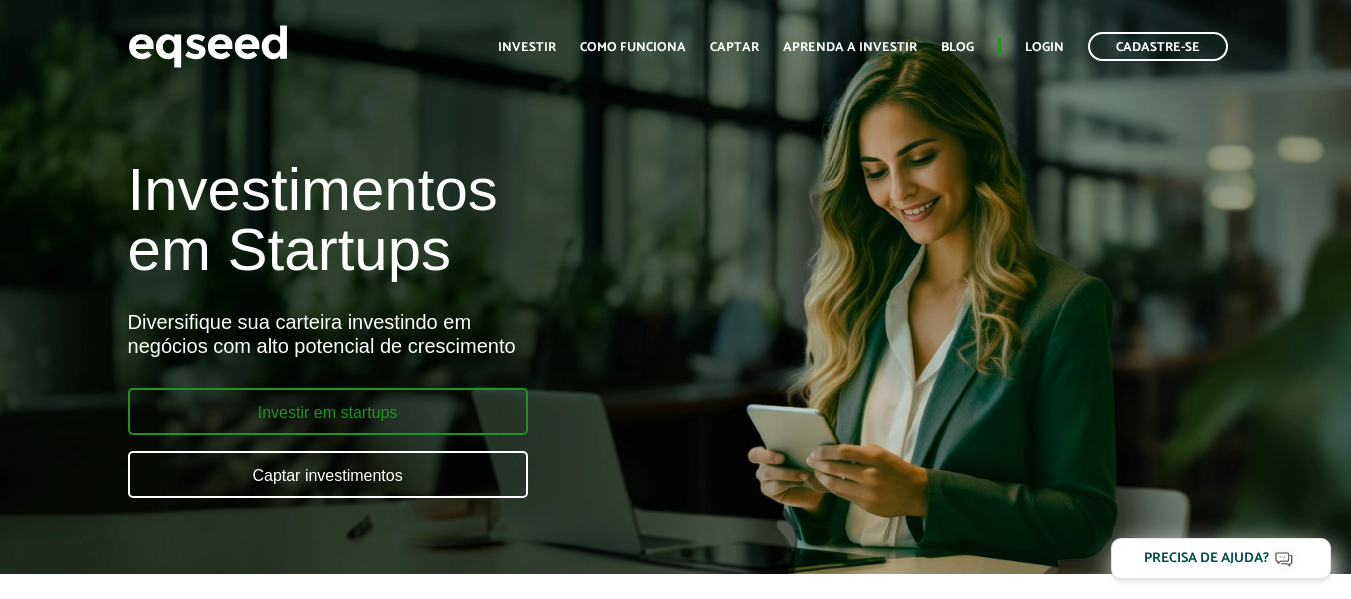scroll, scrollTop: 0, scrollLeft: 0, axis: both 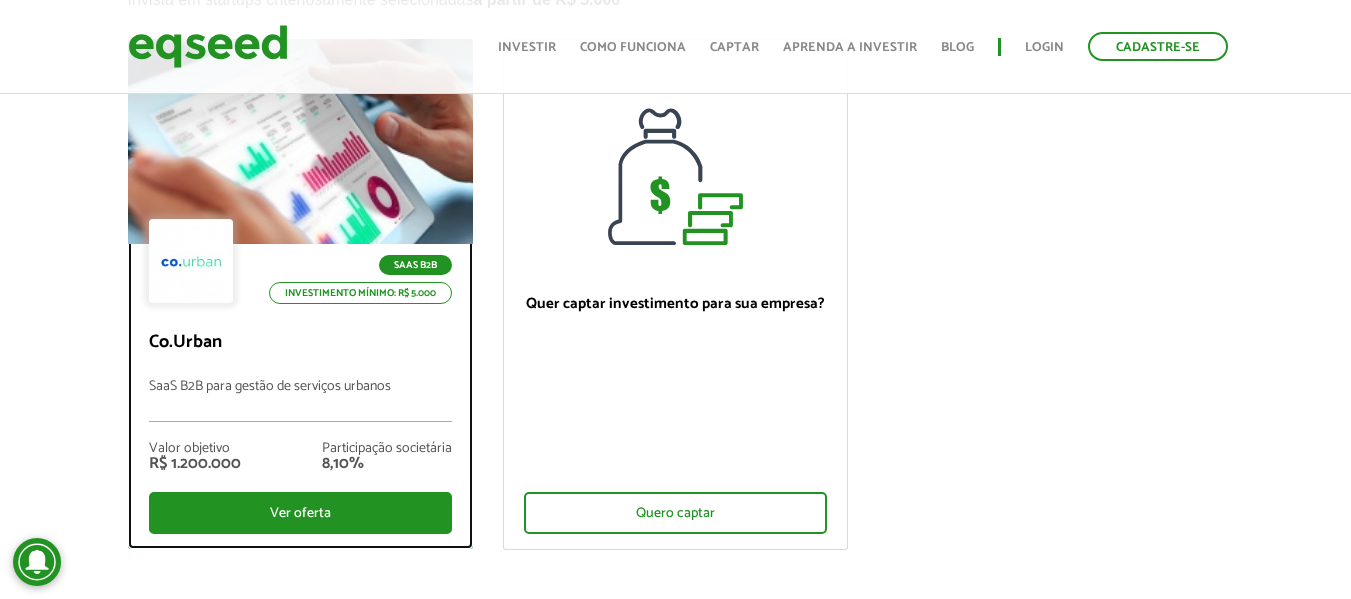 click on "SaaS B2B
Investimento mínimo: R$ 5.000" at bounding box center [300, 263] 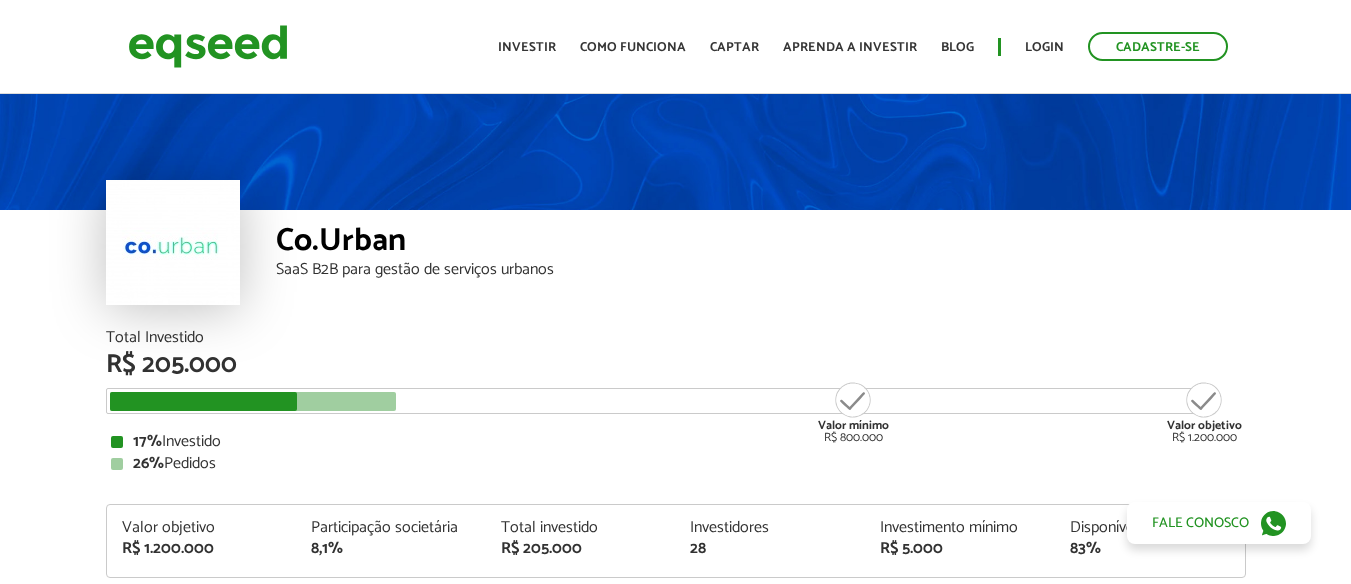 scroll, scrollTop: 0, scrollLeft: 0, axis: both 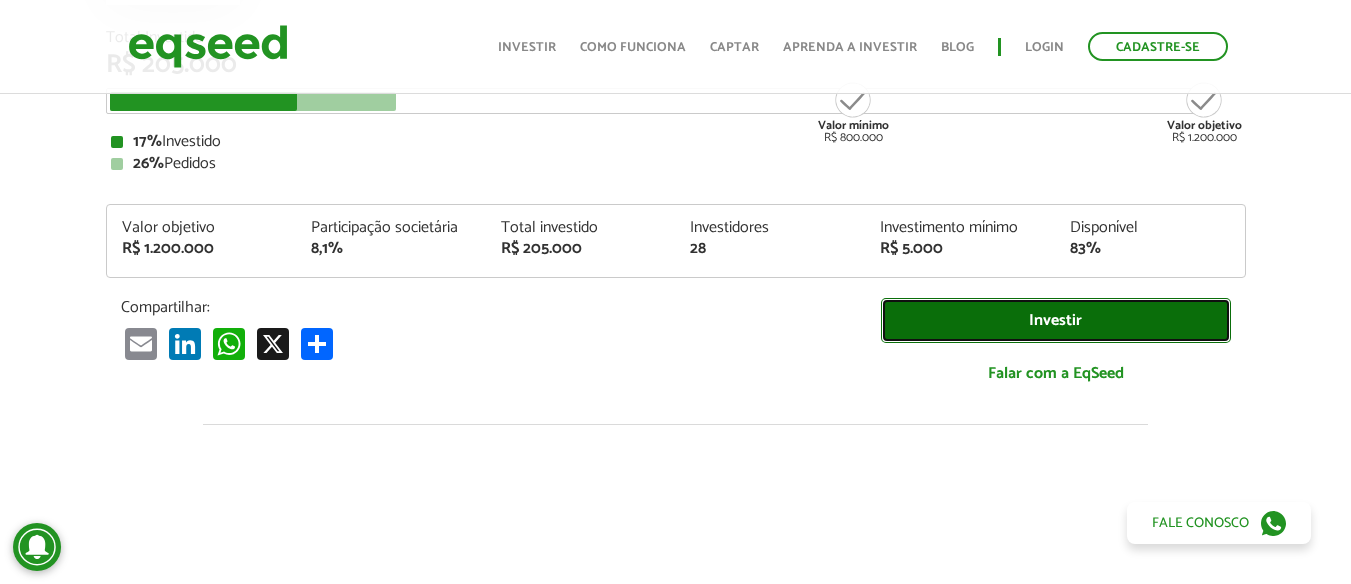 click on "Investir" at bounding box center (1056, 320) 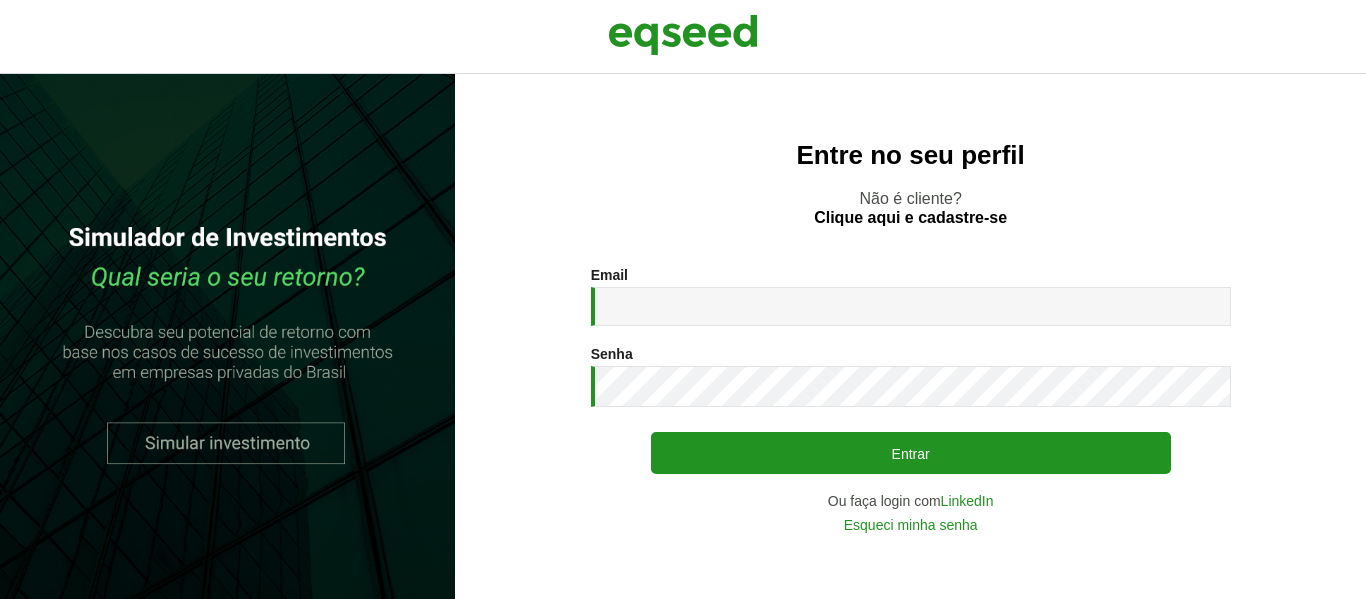 scroll, scrollTop: 0, scrollLeft: 0, axis: both 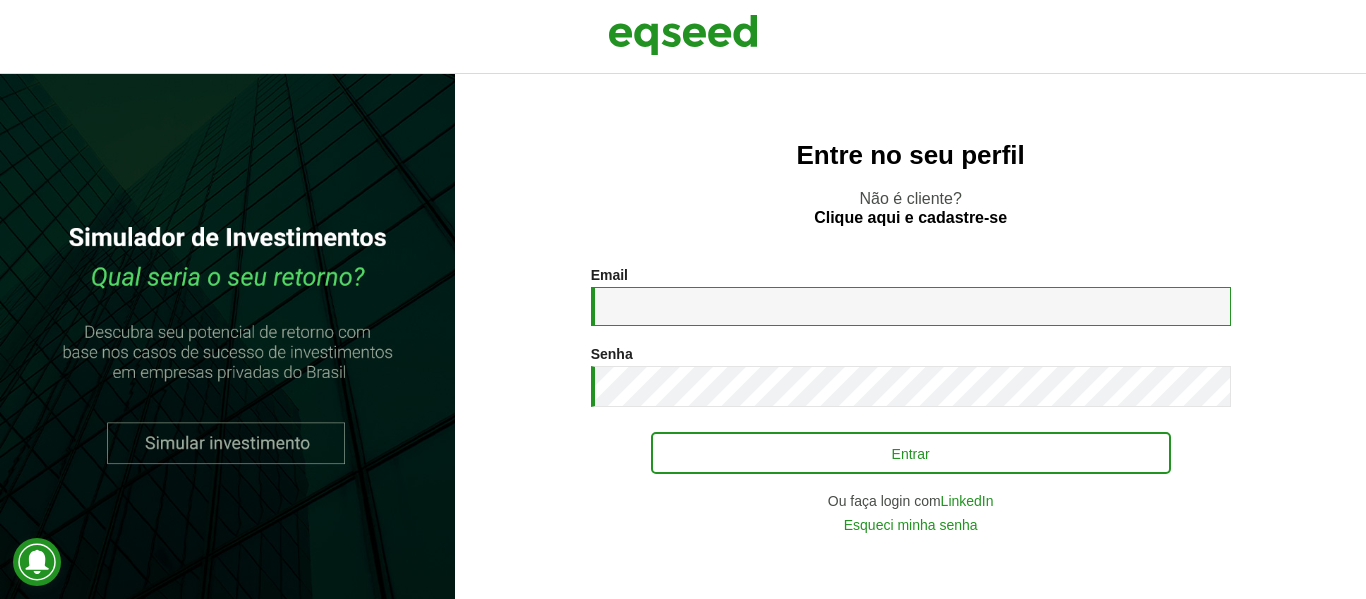 type on "**********" 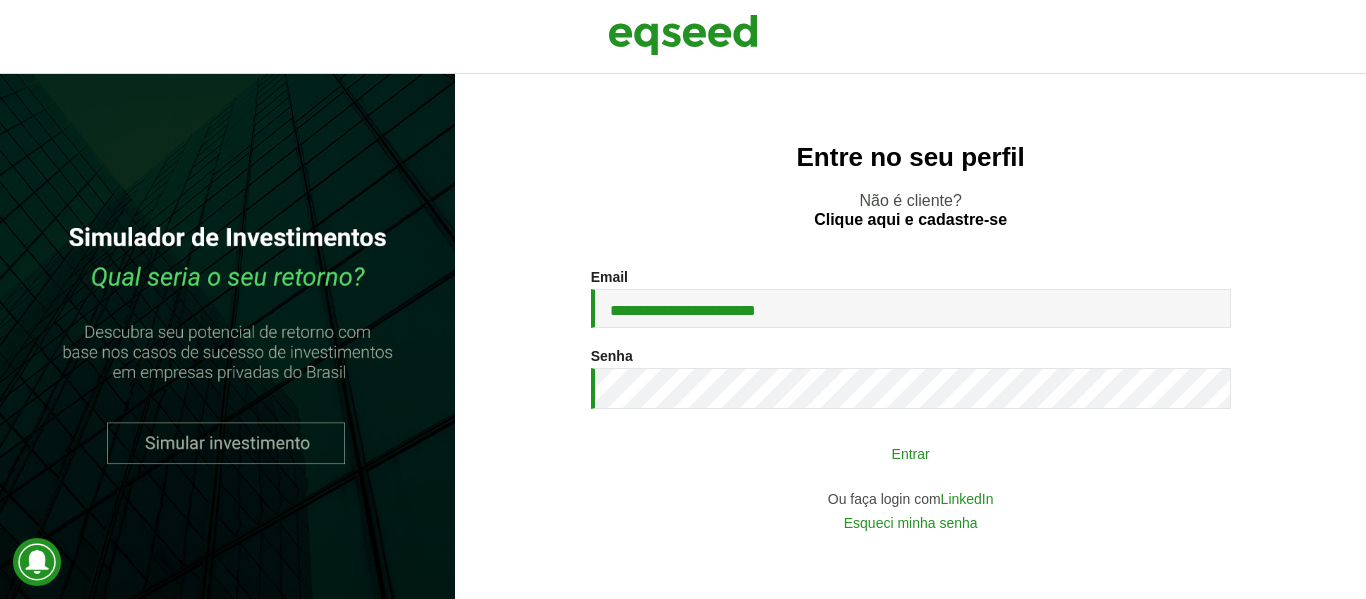 click on "Entrar" at bounding box center [911, 453] 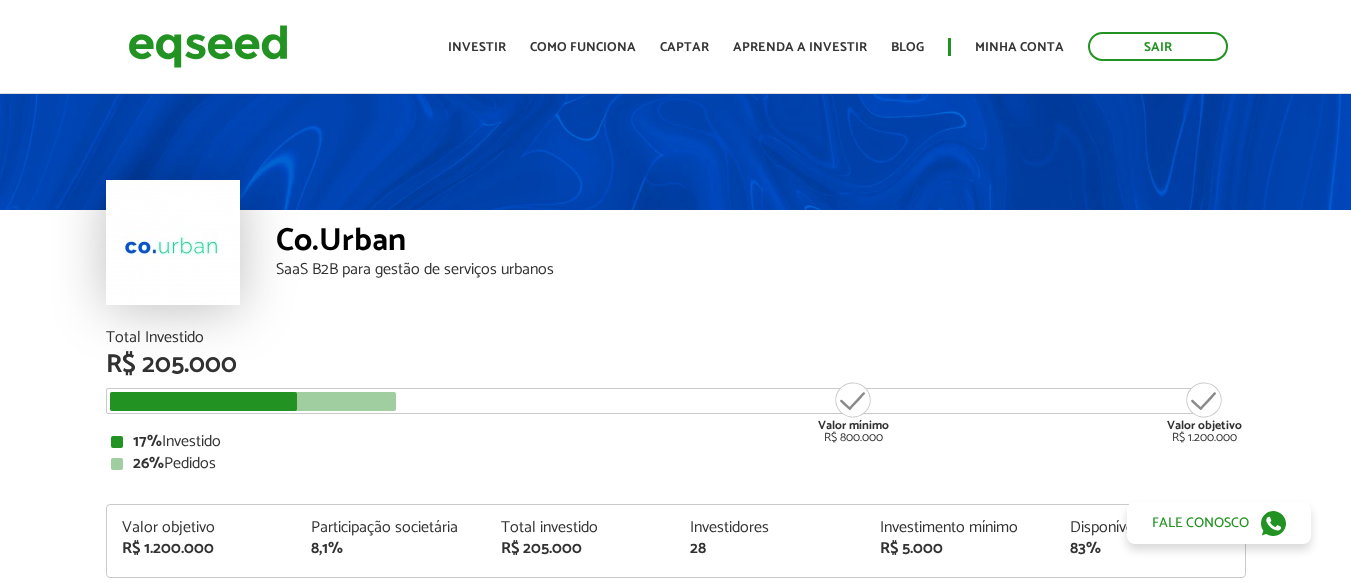 scroll, scrollTop: 200, scrollLeft: 0, axis: vertical 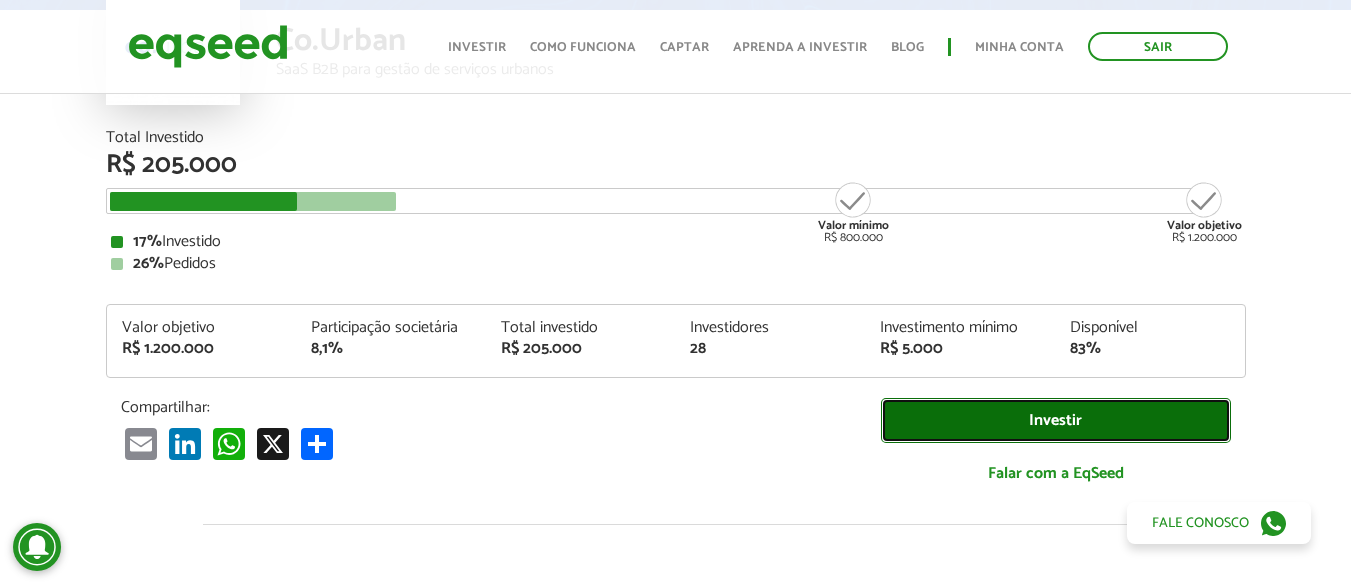 click on "Investir" at bounding box center (1056, 420) 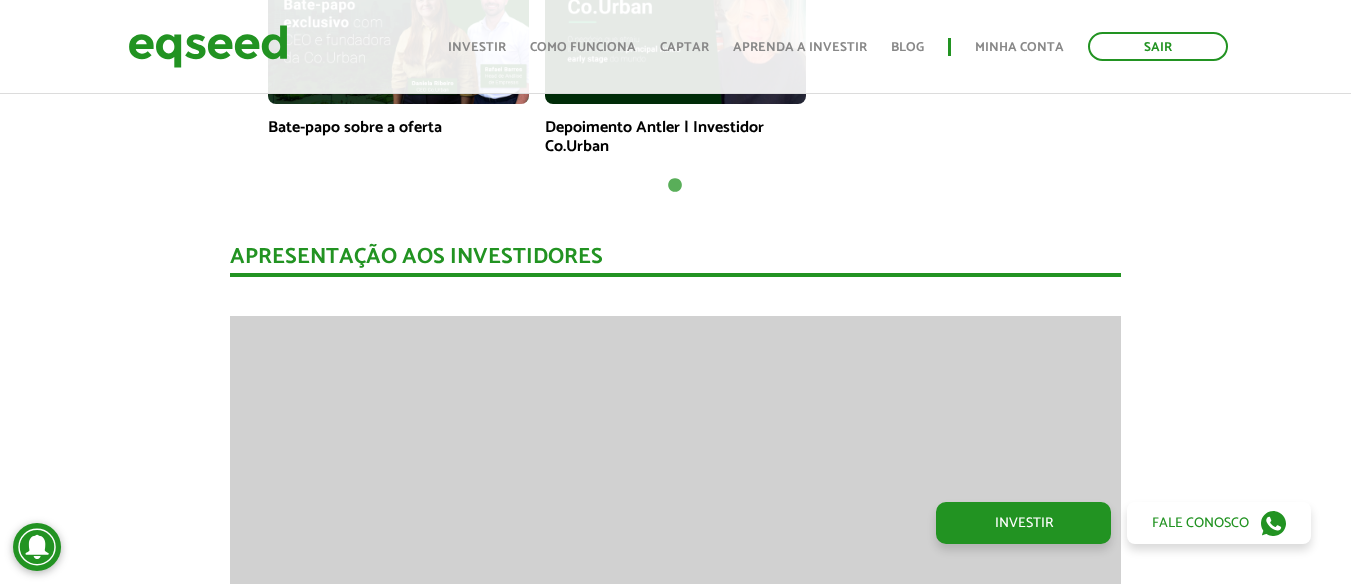 scroll, scrollTop: 2000, scrollLeft: 0, axis: vertical 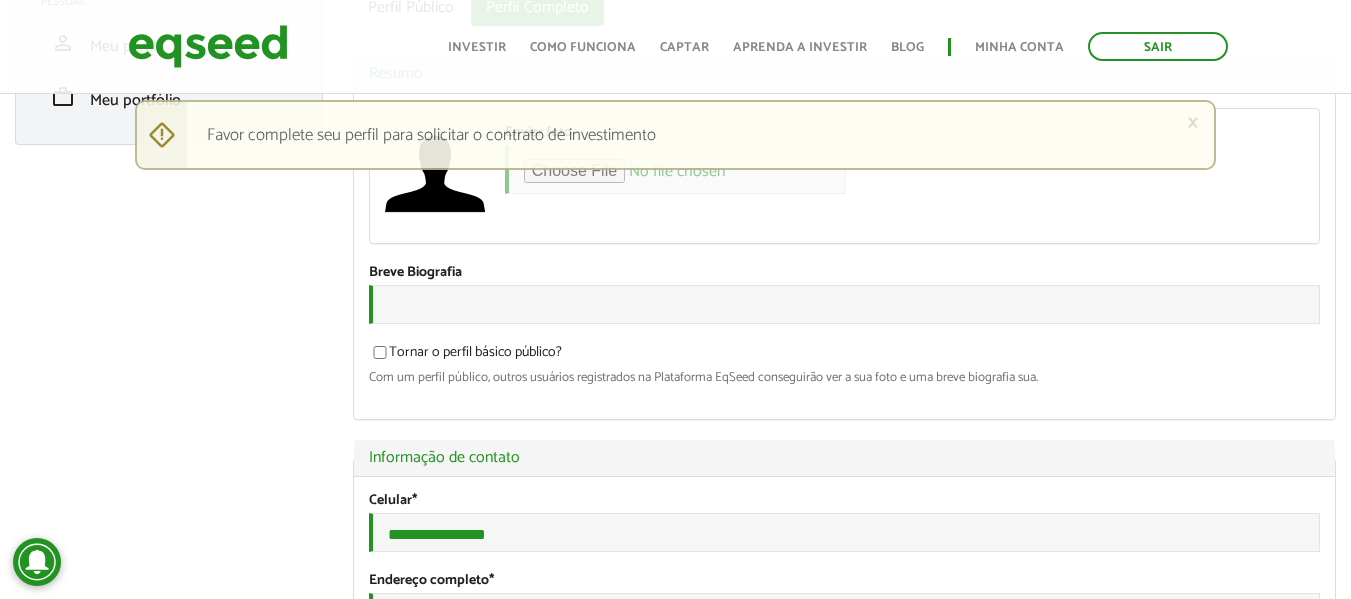 type on "**********" 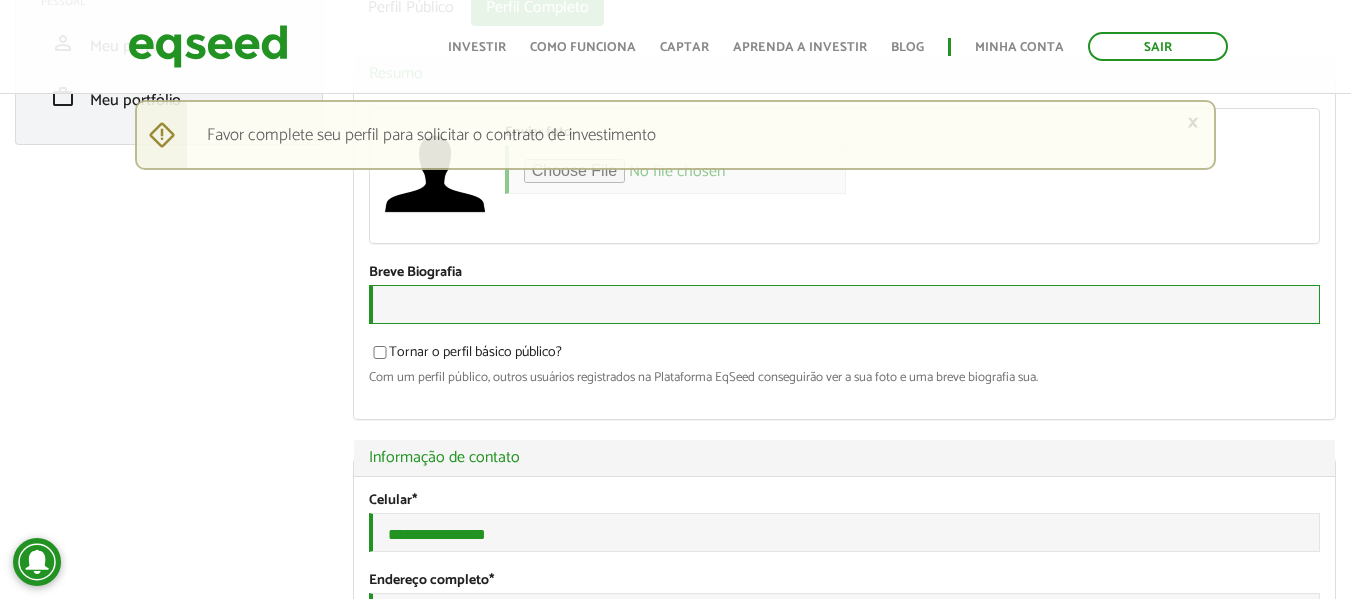 click on "Breve Biografia" at bounding box center (844, 304) 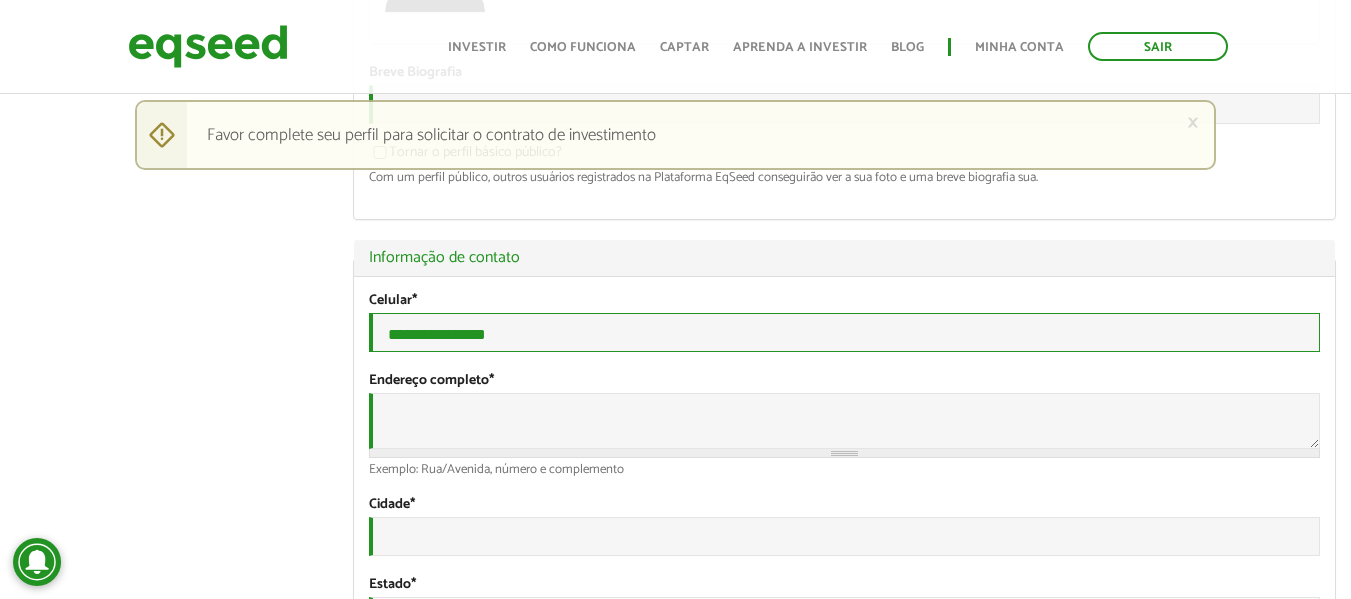 drag, startPoint x: 614, startPoint y: 338, endPoint x: 271, endPoint y: 330, distance: 343.0933 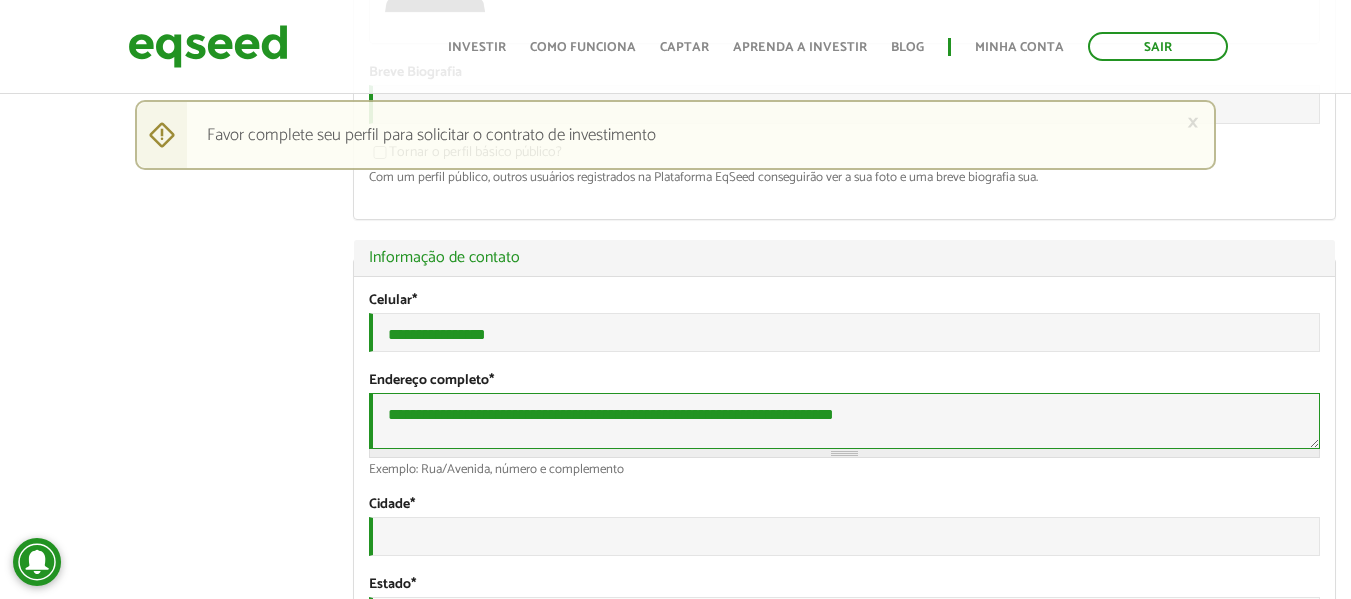 scroll, scrollTop: 700, scrollLeft: 0, axis: vertical 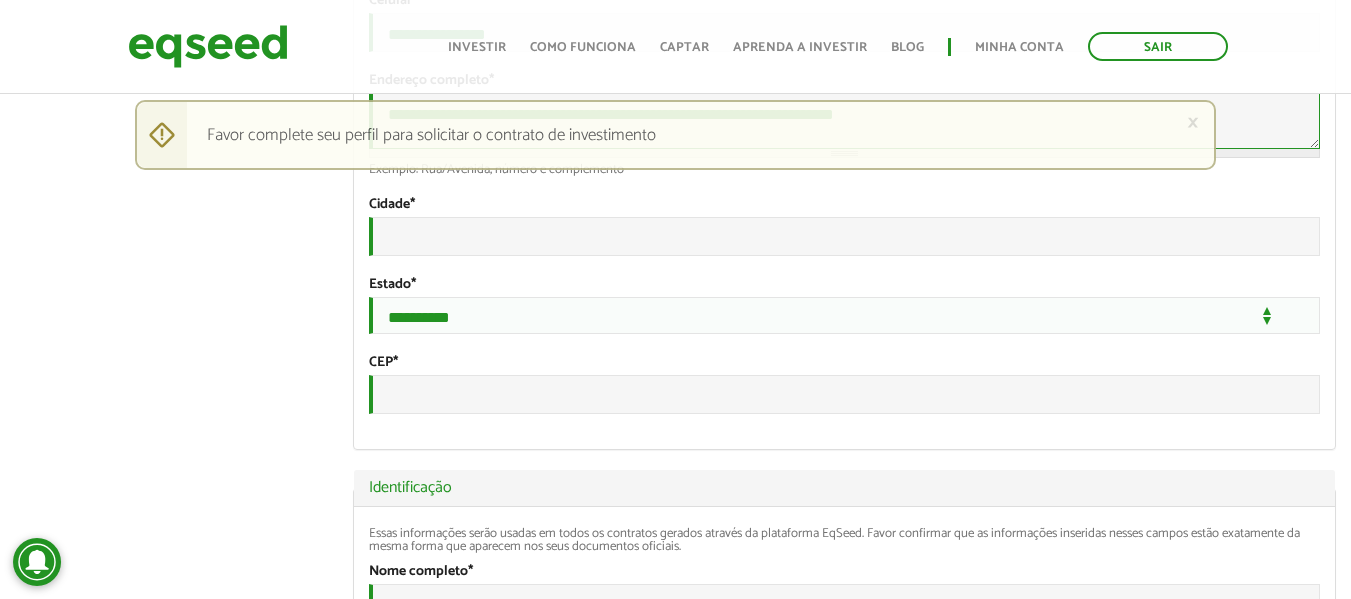 type on "**********" 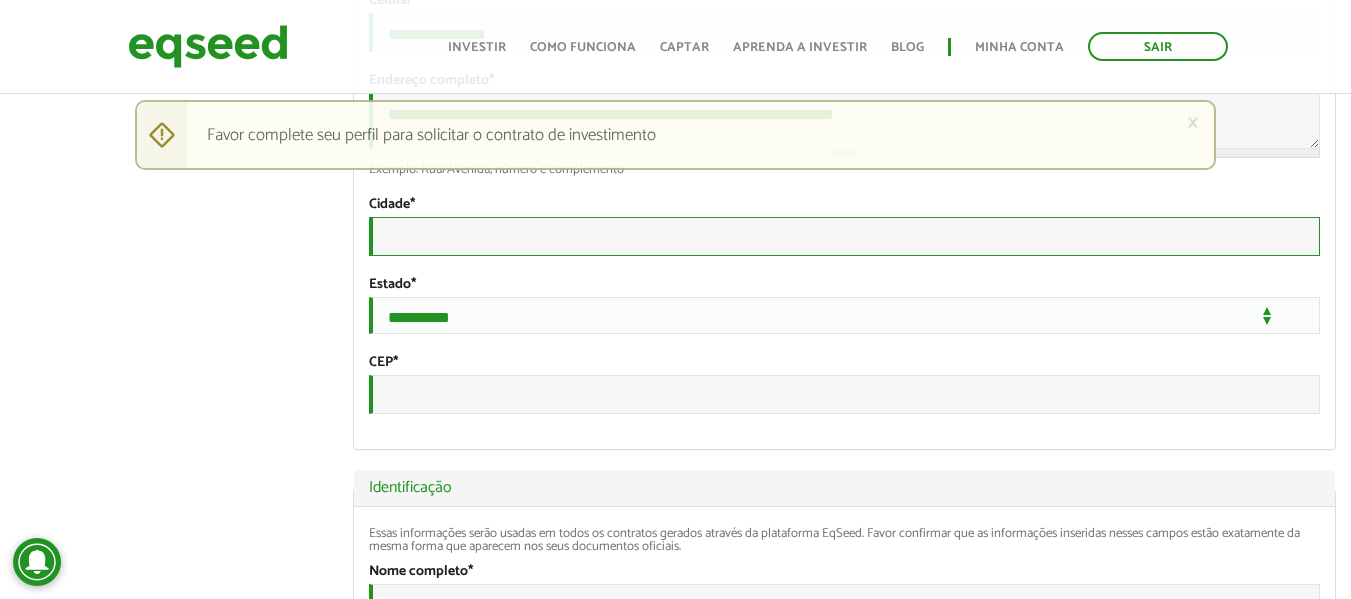 click on "Cidade  *" at bounding box center (844, 236) 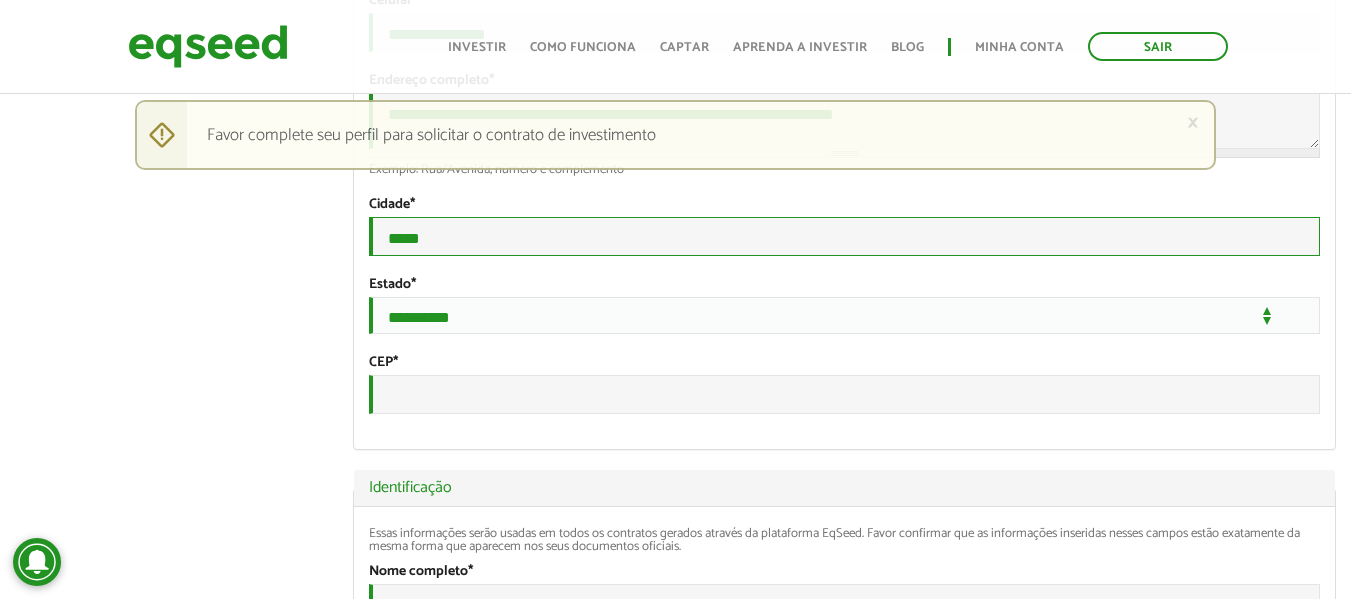 type on "*****" 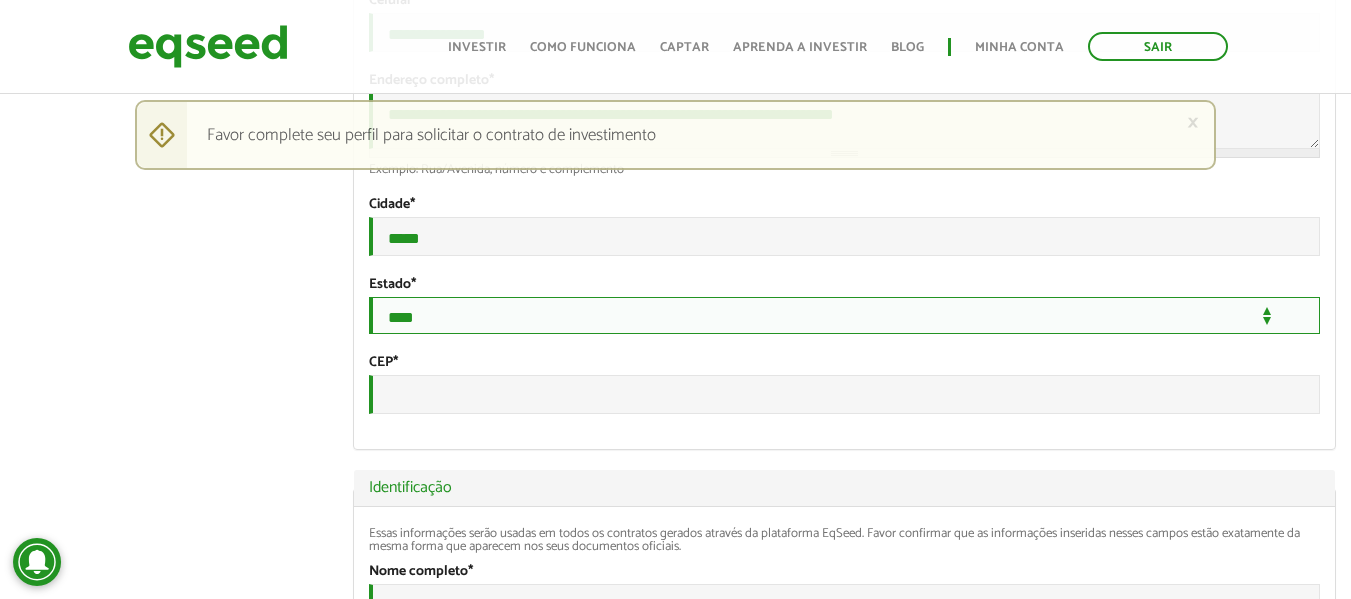 select on "**" 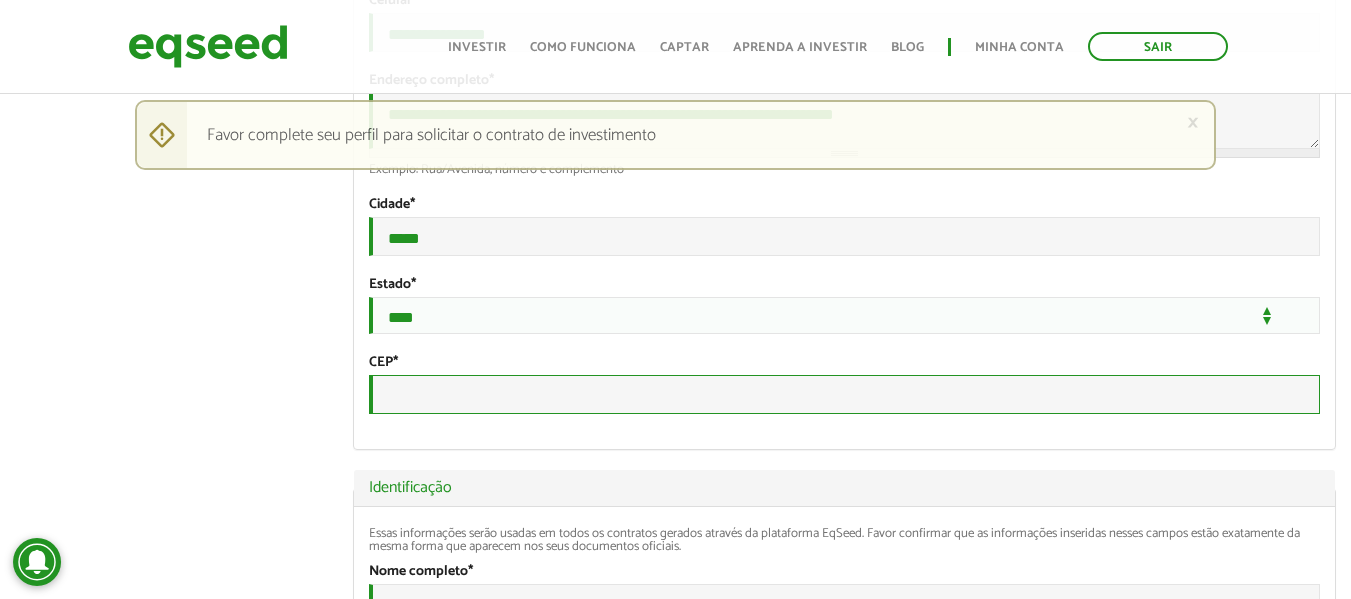 scroll, scrollTop: 500, scrollLeft: 0, axis: vertical 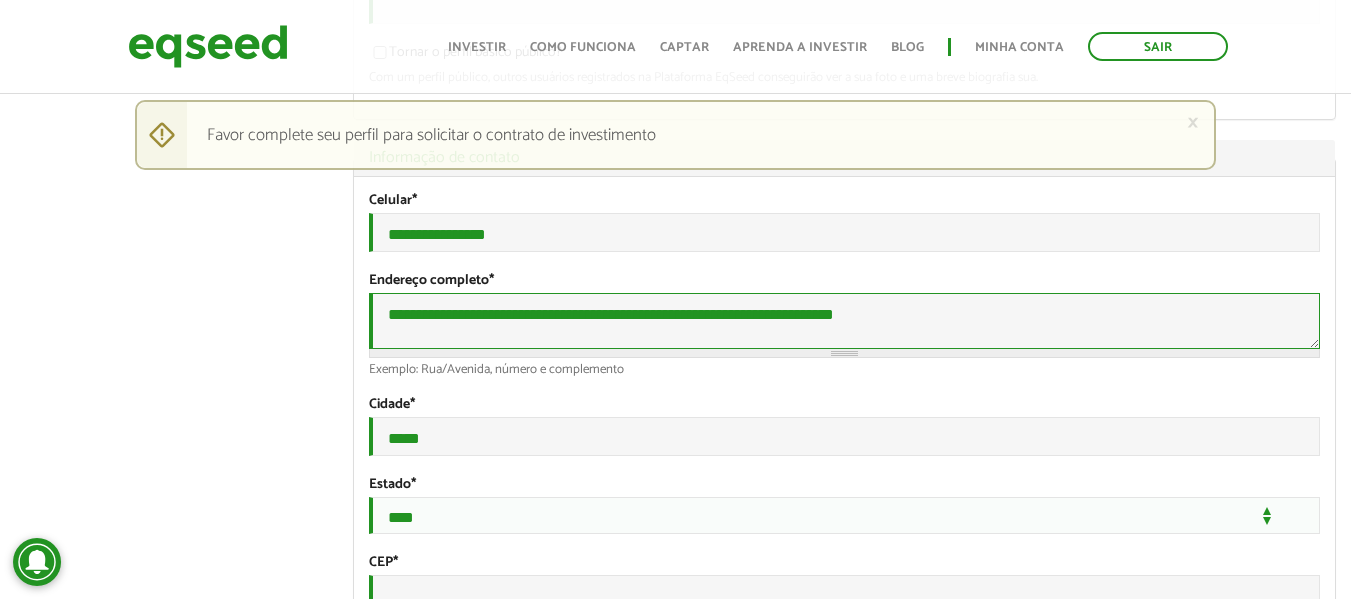 drag, startPoint x: 683, startPoint y: 336, endPoint x: 858, endPoint y: 336, distance: 175 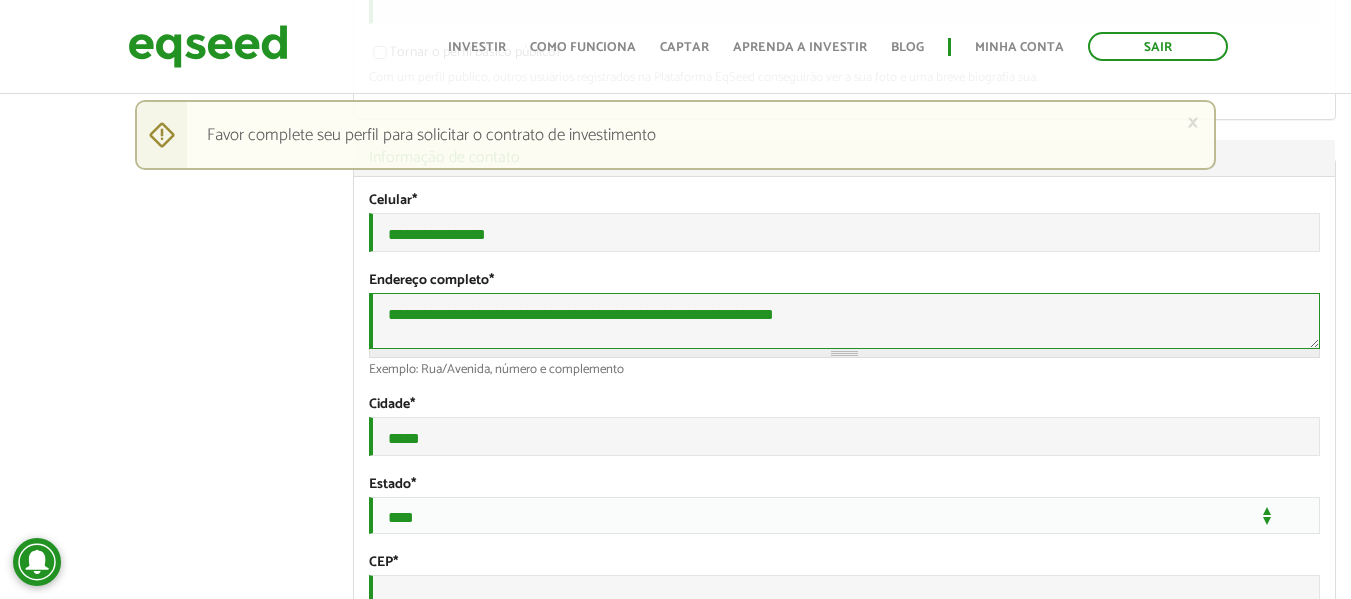 scroll, scrollTop: 900, scrollLeft: 0, axis: vertical 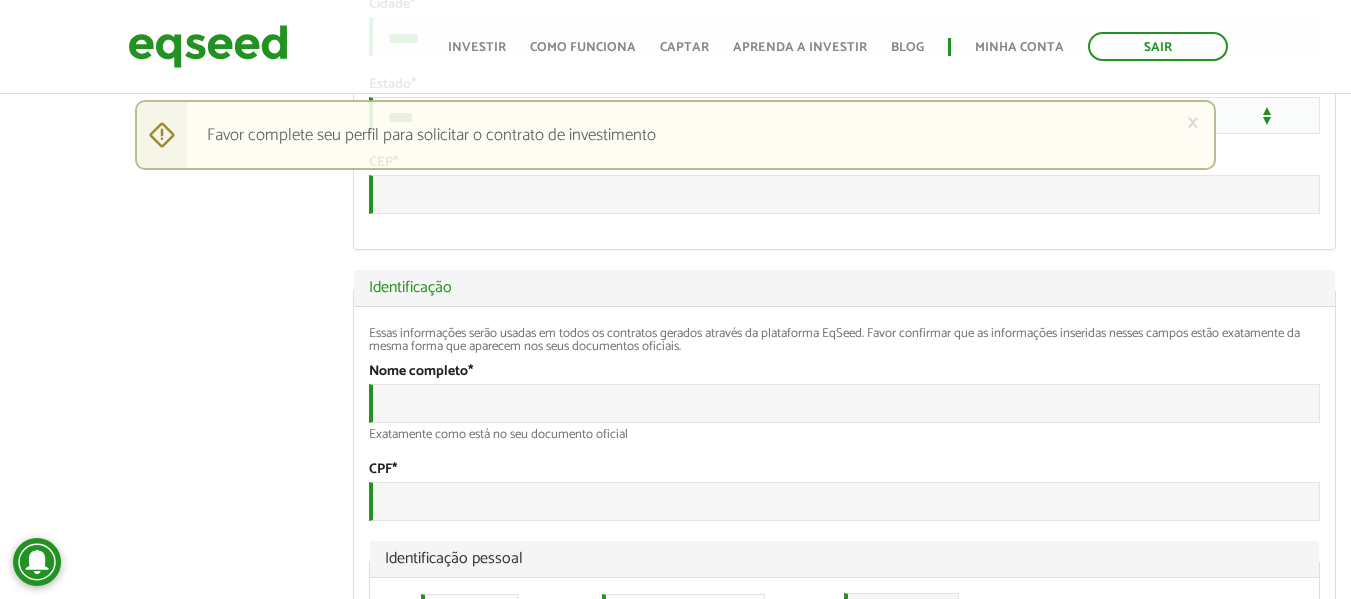 type on "**********" 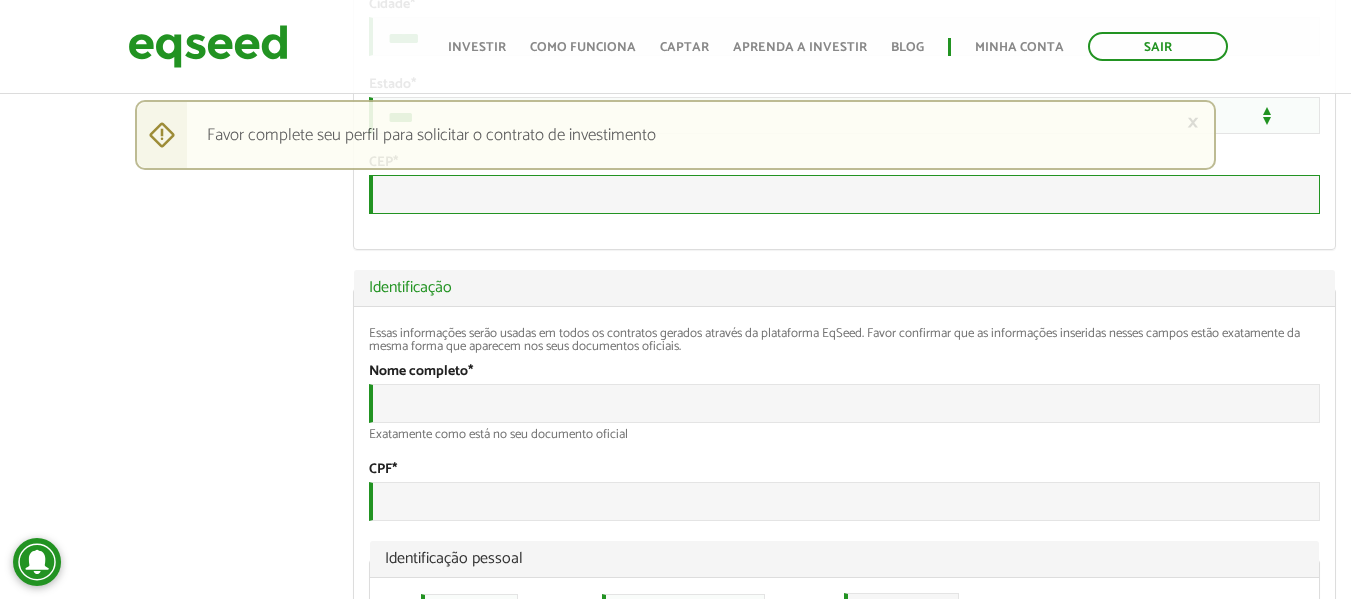 click on "CEP  *" at bounding box center [844, 194] 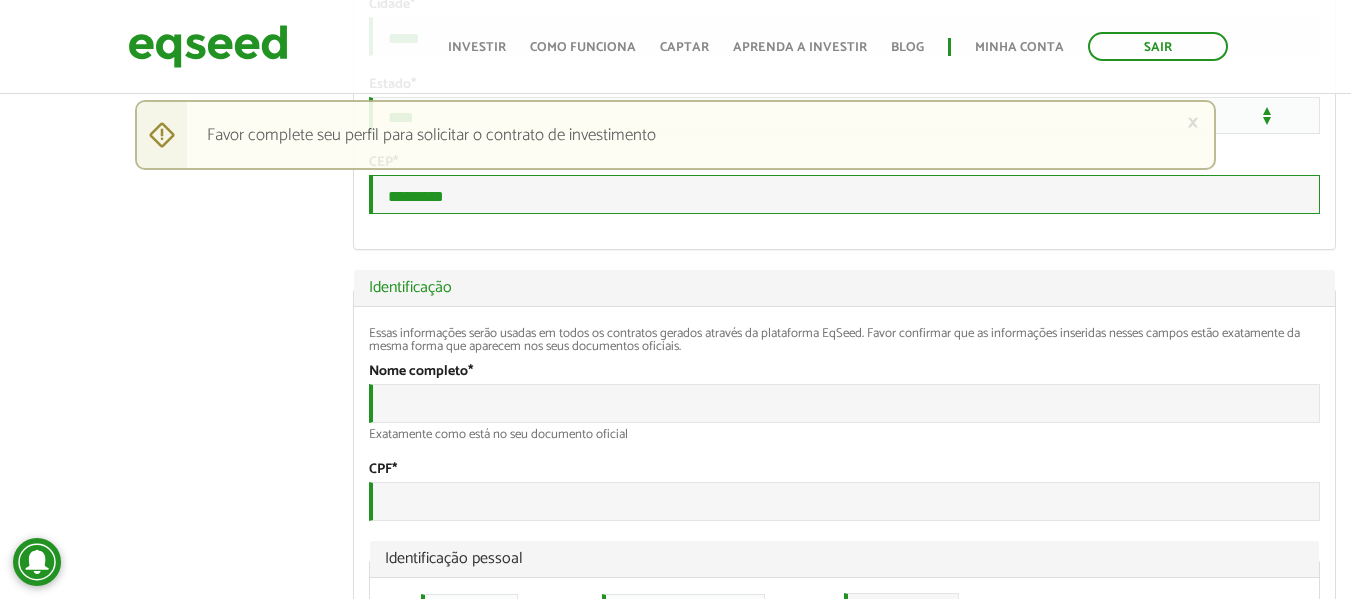 type on "*********" 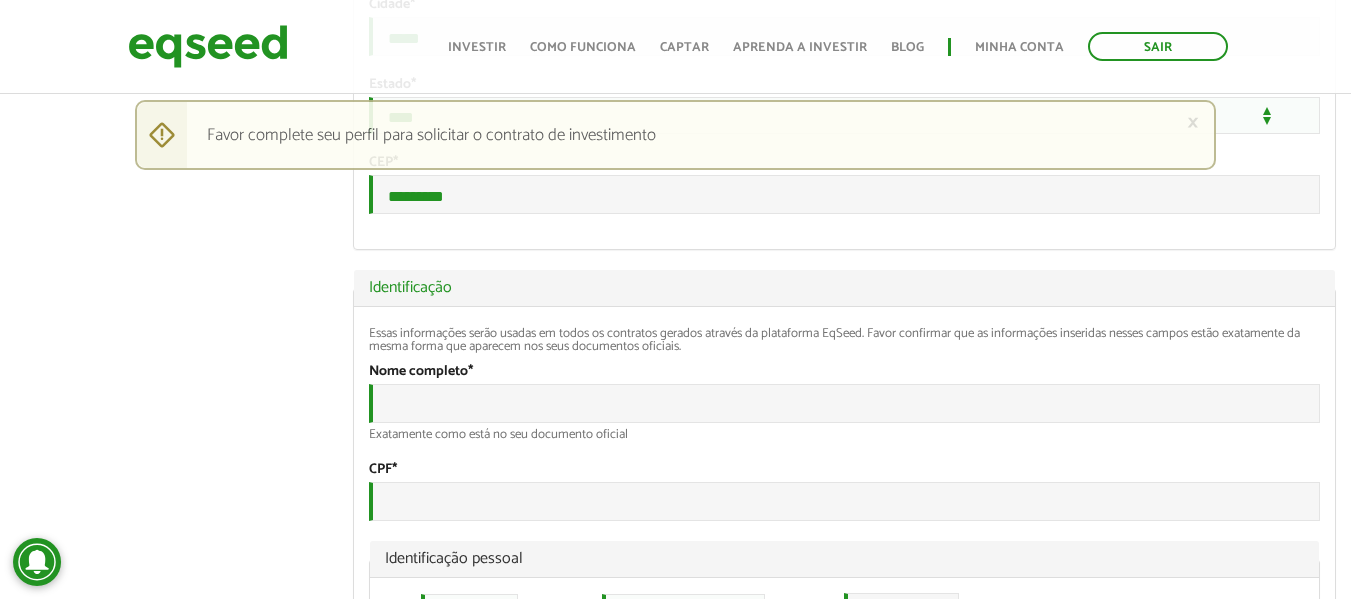 click on "Ocultar Identificação" at bounding box center (844, 288) 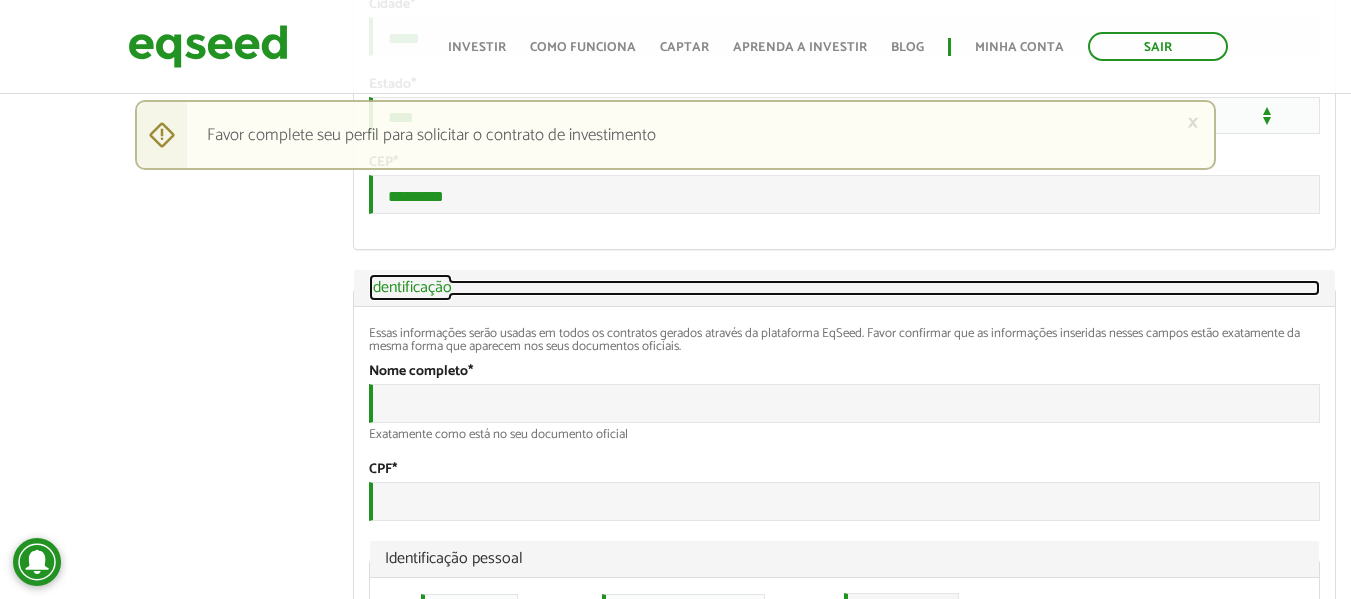 click on "Ocultar Identificação" at bounding box center (844, 288) 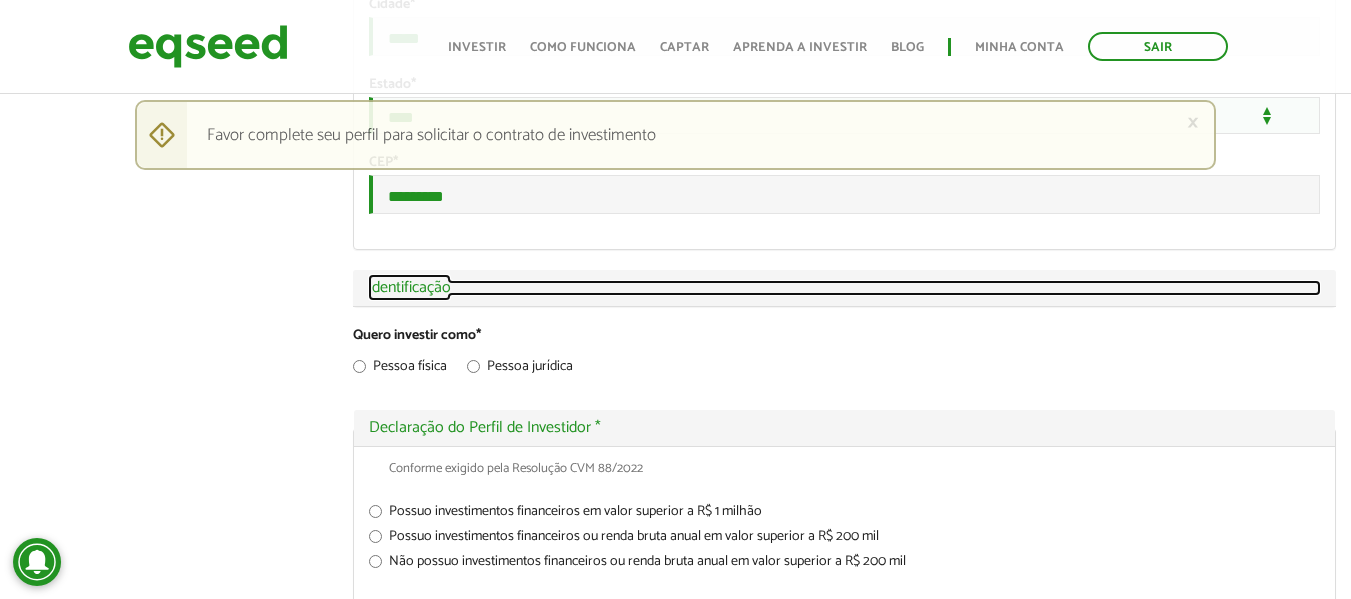 click on "Exibir Identificação" at bounding box center [844, 288] 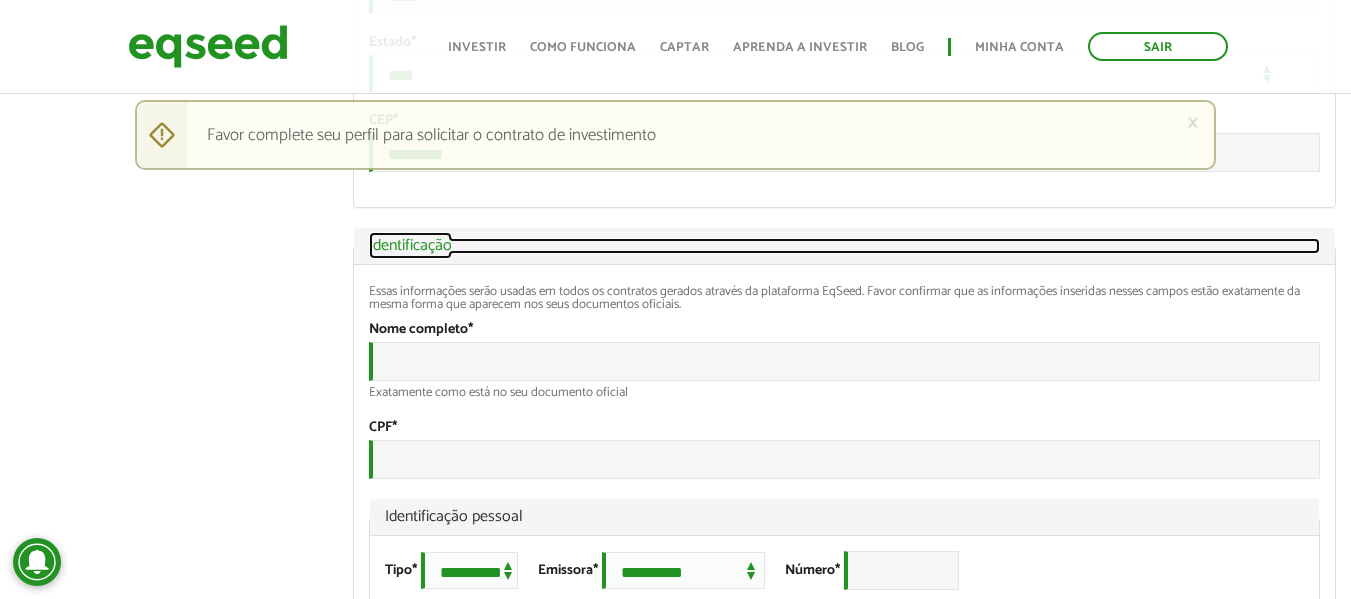 scroll, scrollTop: 1142, scrollLeft: 0, axis: vertical 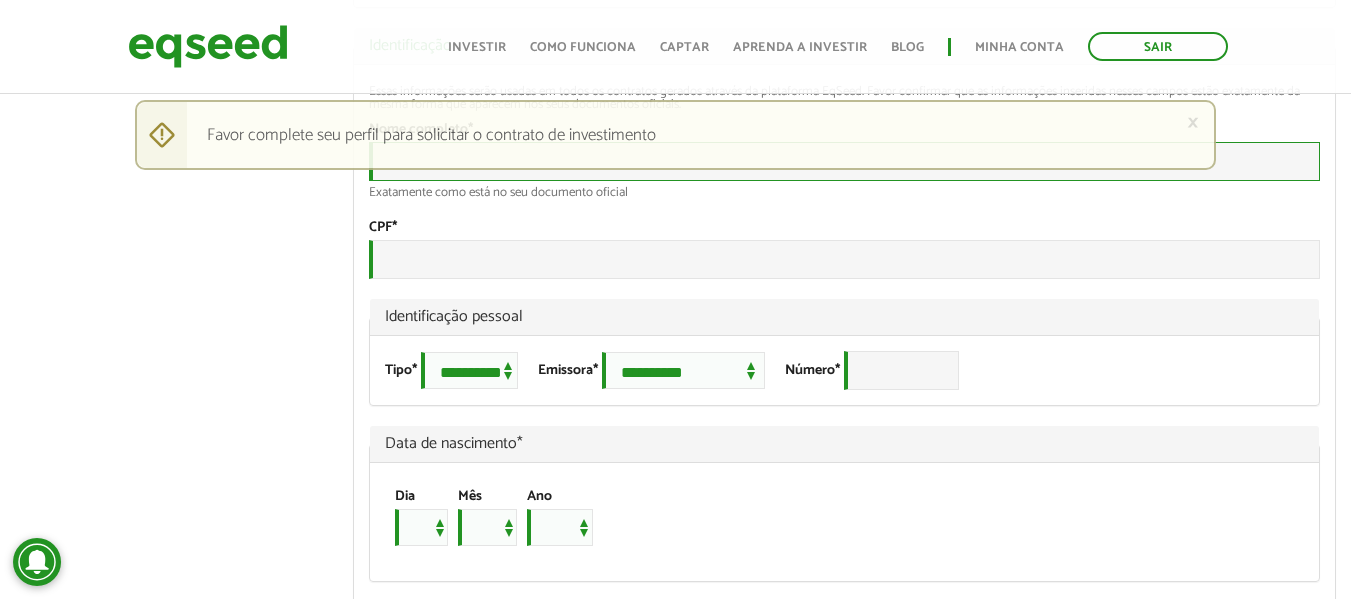 click on "Nome completo  *" at bounding box center (844, 161) 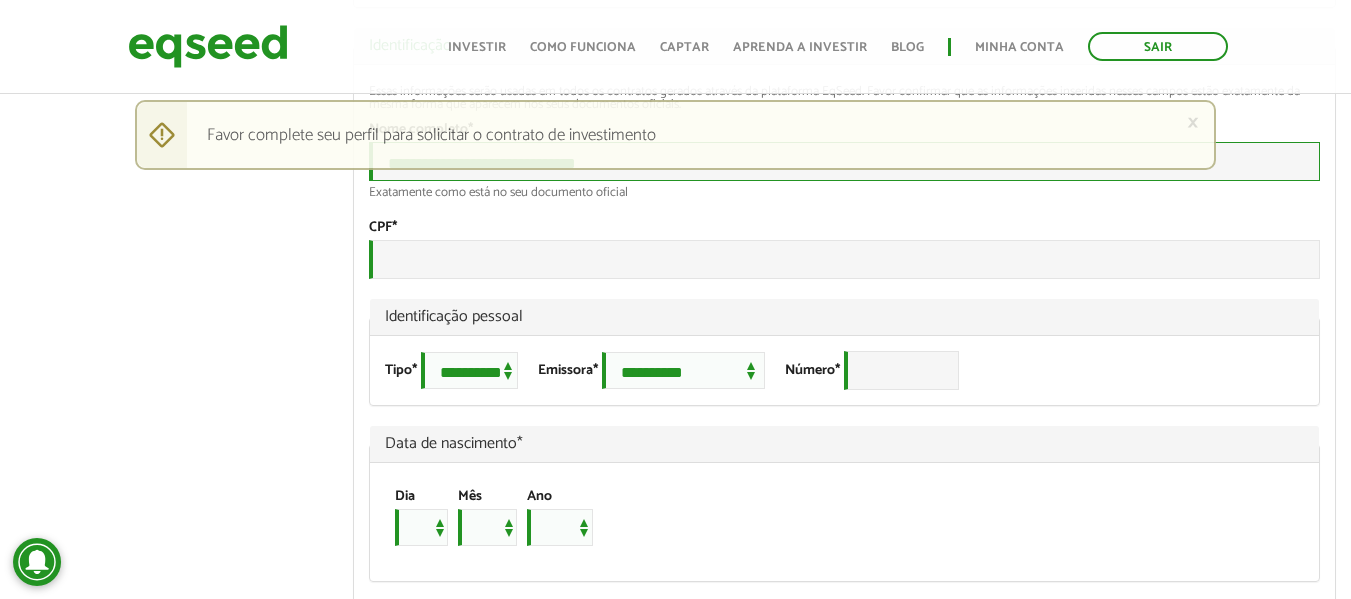 type on "**********" 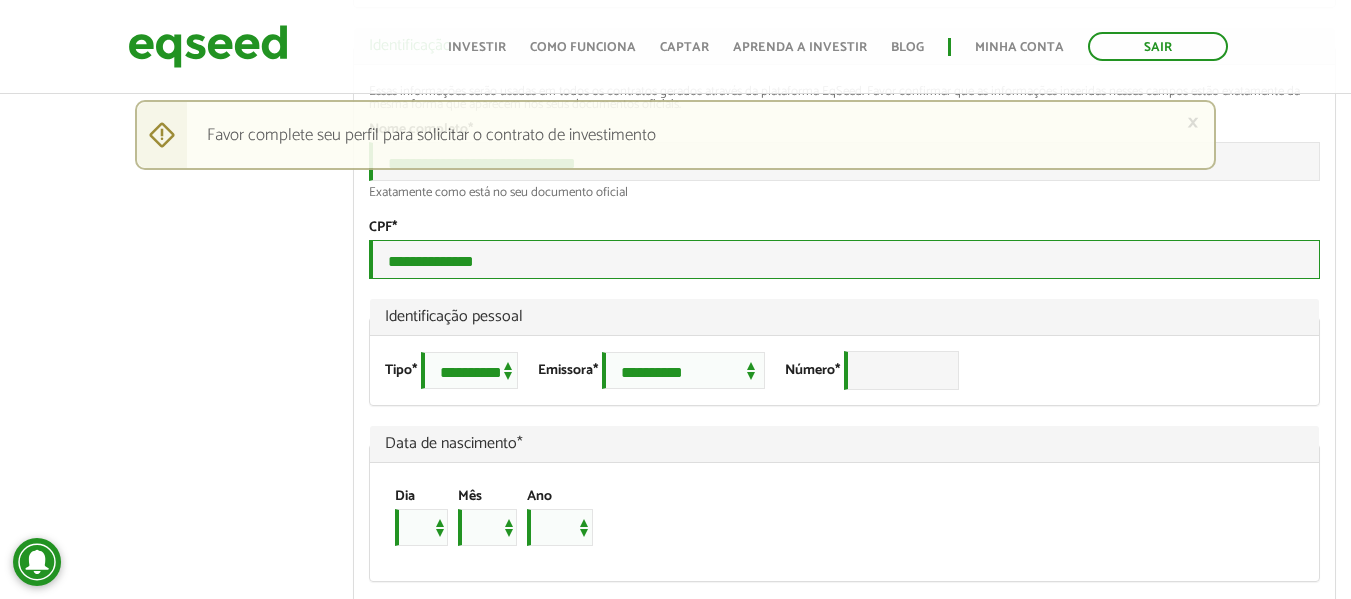type on "**********" 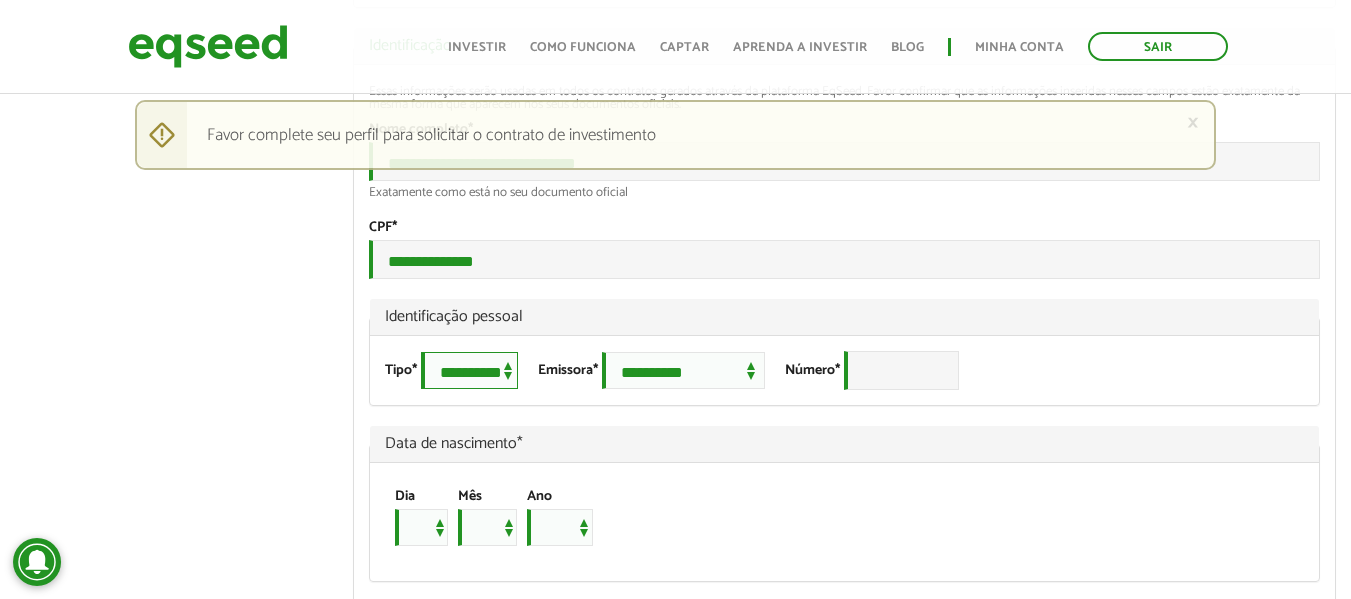 scroll, scrollTop: 1242, scrollLeft: 0, axis: vertical 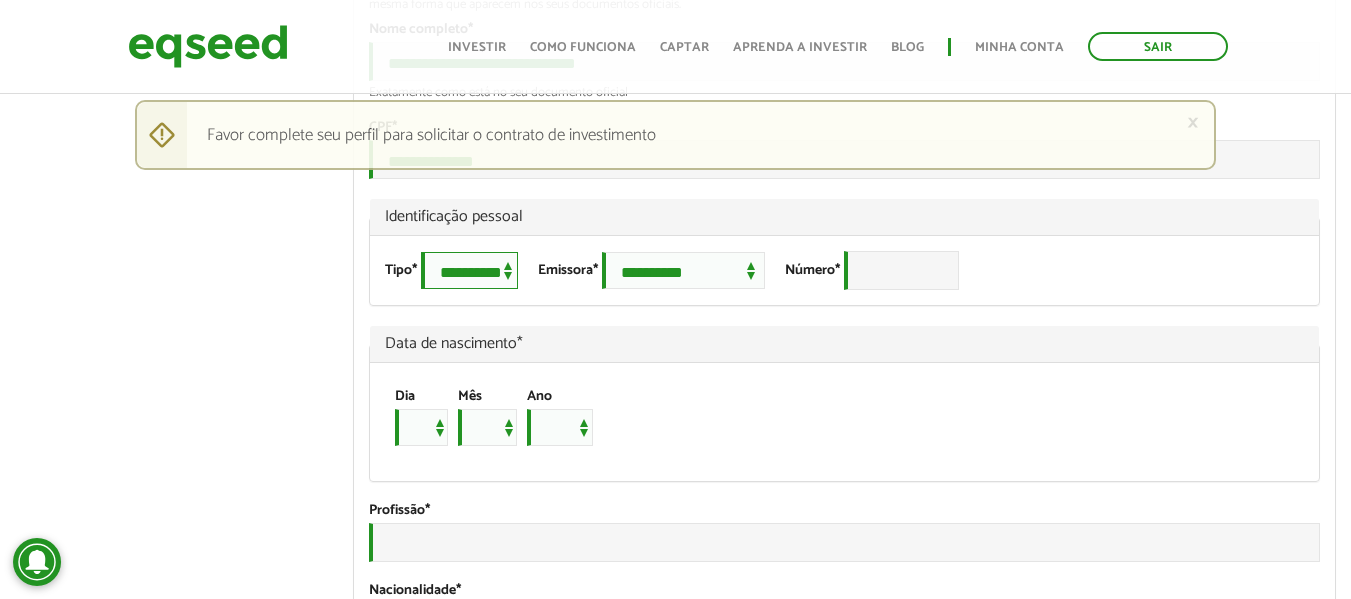 click on "**********" at bounding box center [469, 270] 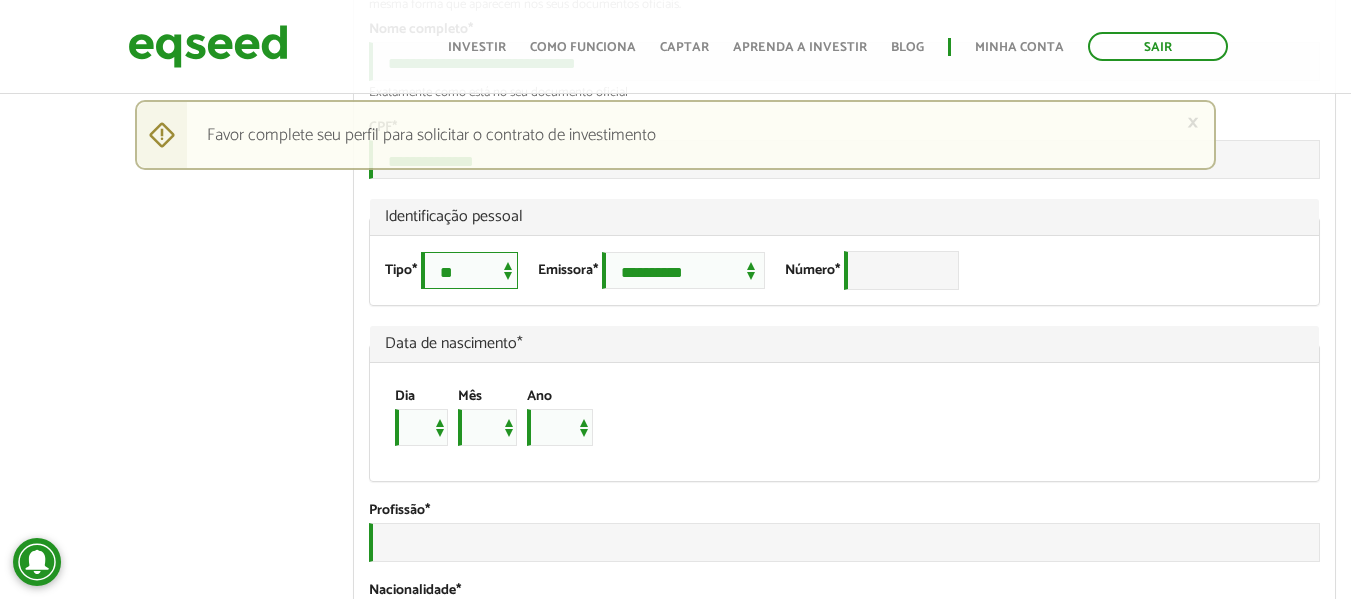 click on "**********" at bounding box center [469, 270] 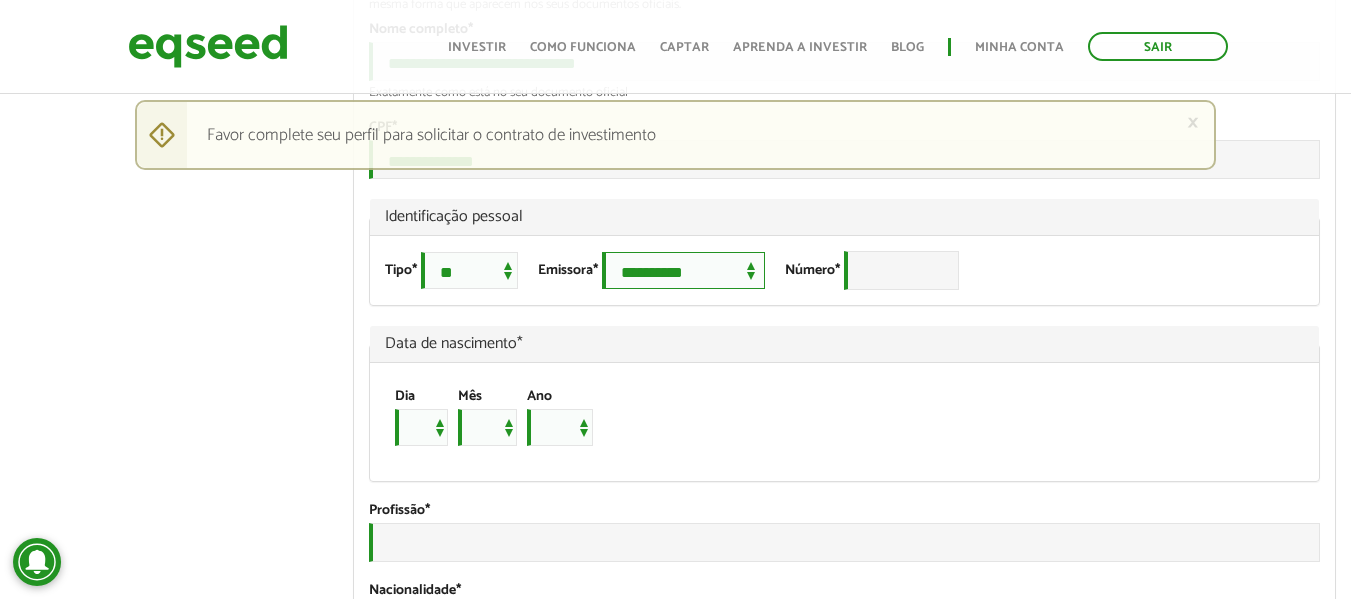 click on "**********" at bounding box center (683, 270) 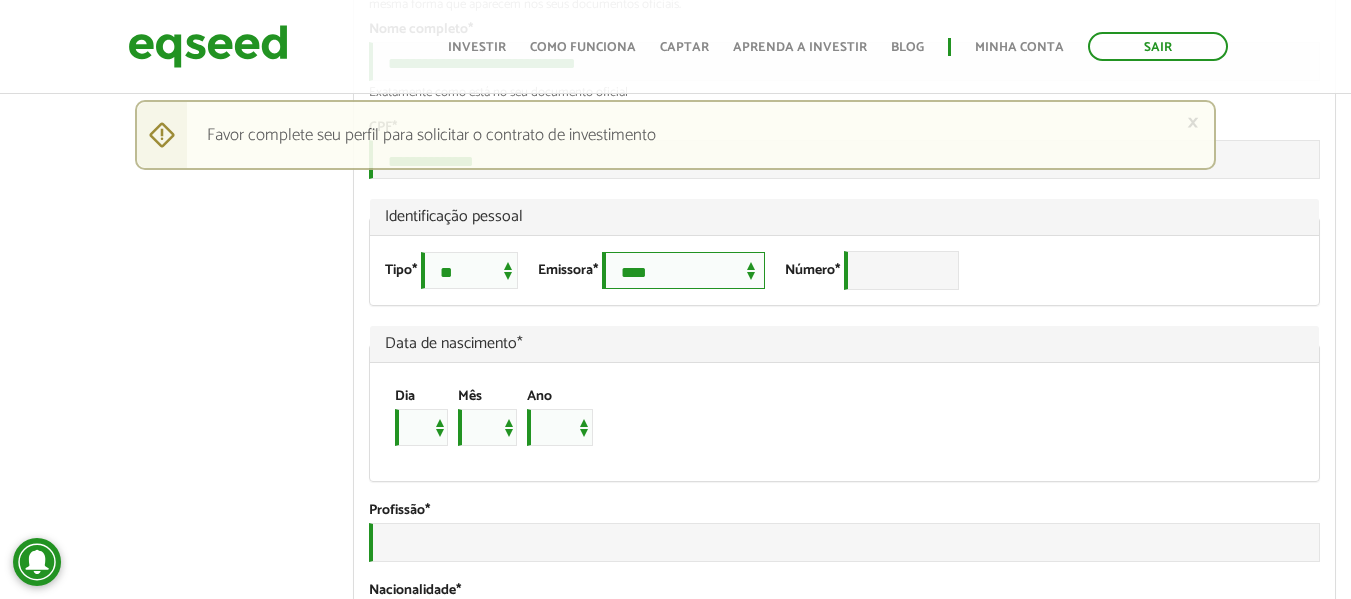 click on "**********" at bounding box center [683, 270] 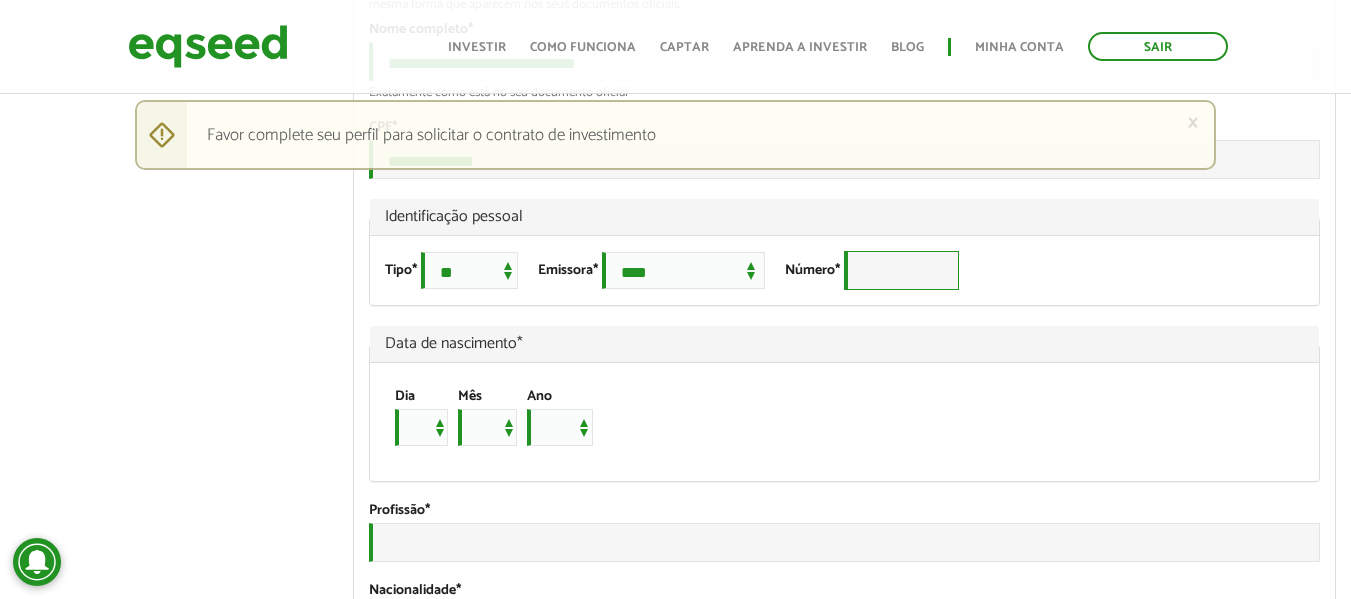 click on "Número  *" at bounding box center (901, 270) 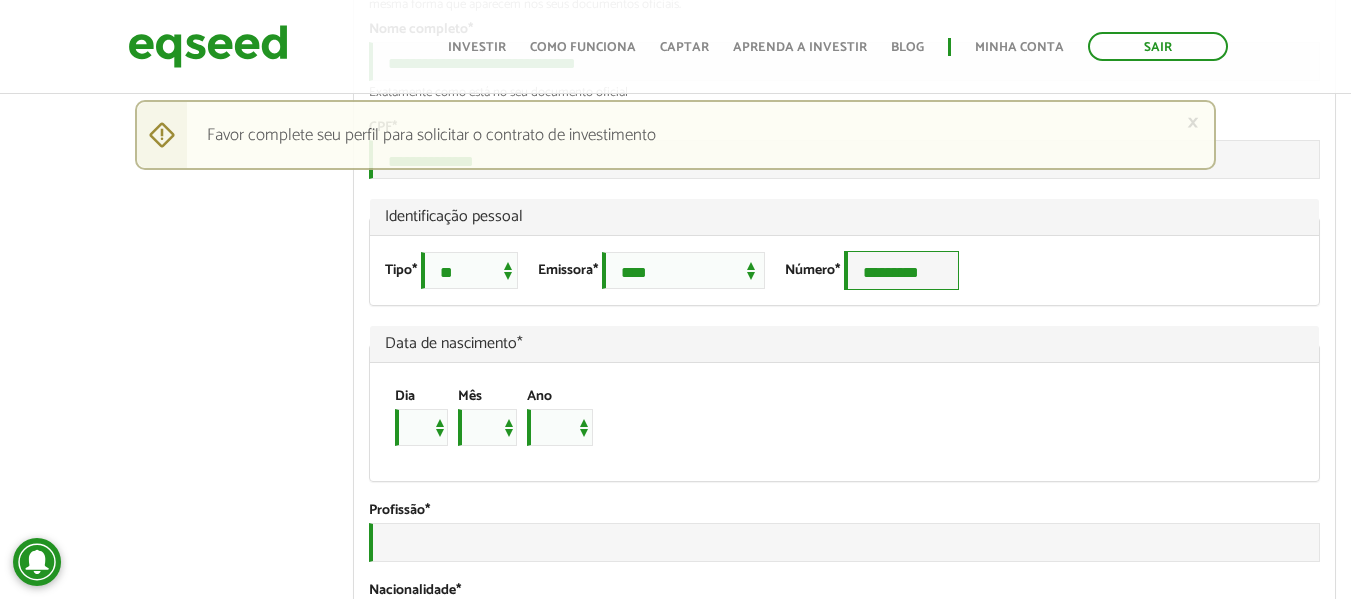 type on "*********" 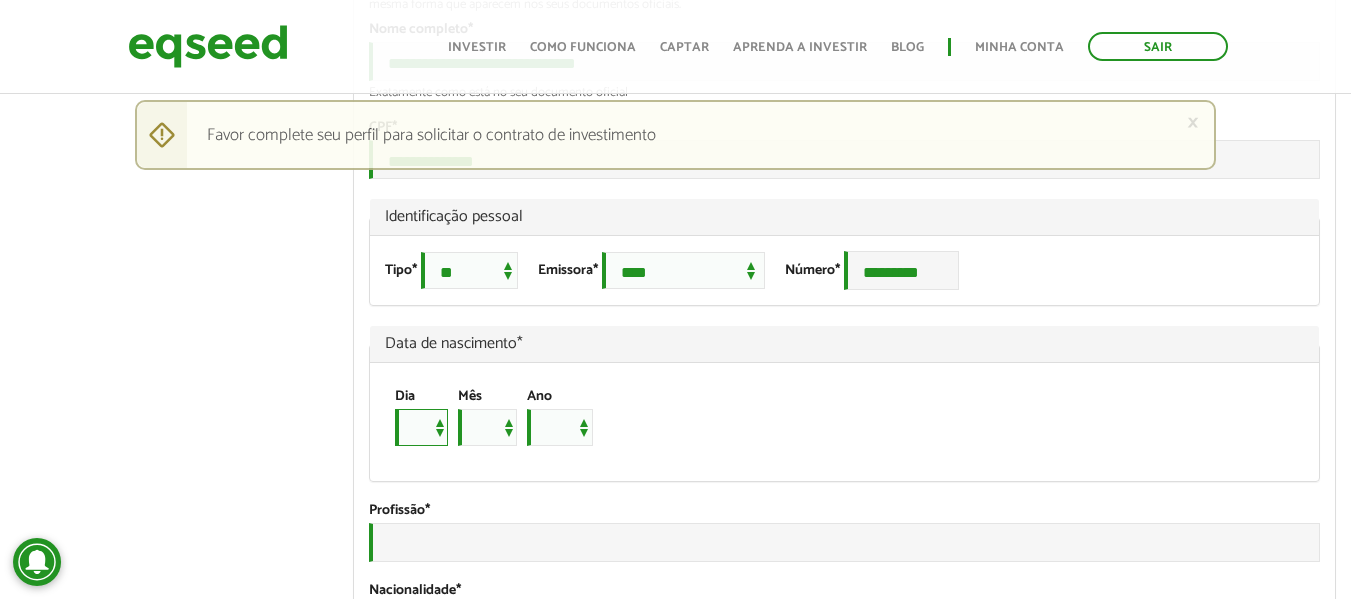 scroll, scrollTop: 1442, scrollLeft: 0, axis: vertical 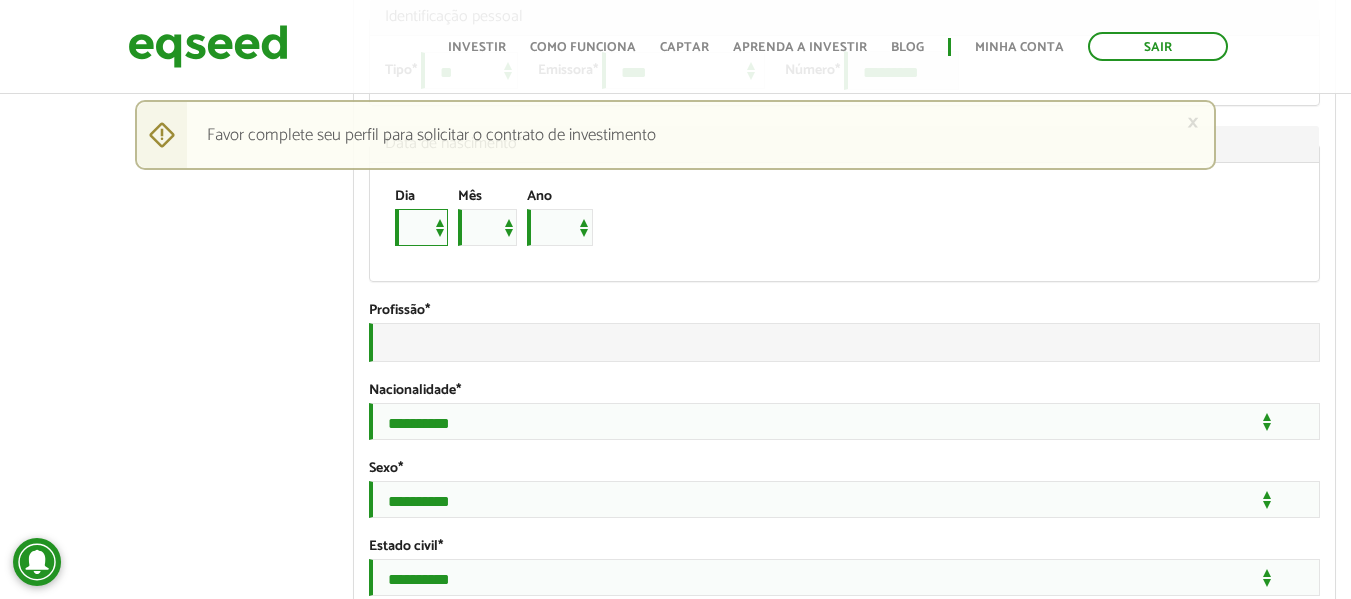 click on "* * * * * * * * * ** ** ** ** ** ** ** ** ** ** ** ** ** ** ** ** ** ** ** ** ** **" at bounding box center [421, 227] 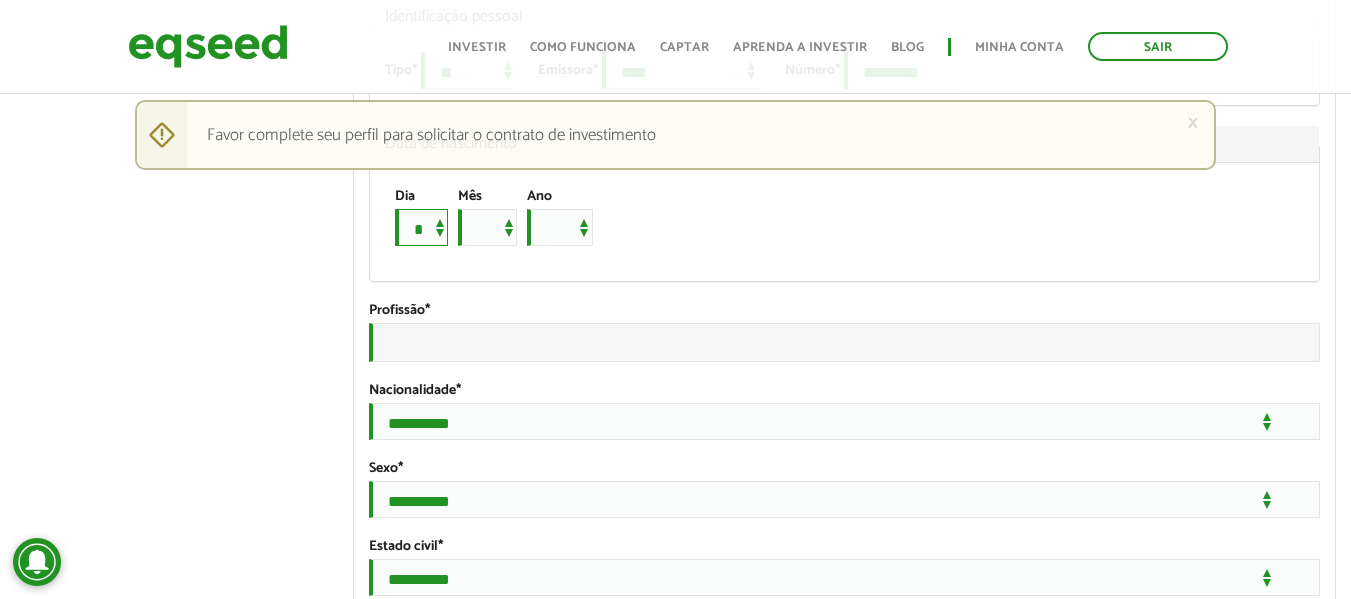 click on "* * * * * * * * * ** ** ** ** ** ** ** ** ** ** ** ** ** ** ** ** ** ** ** ** ** **" at bounding box center [421, 227] 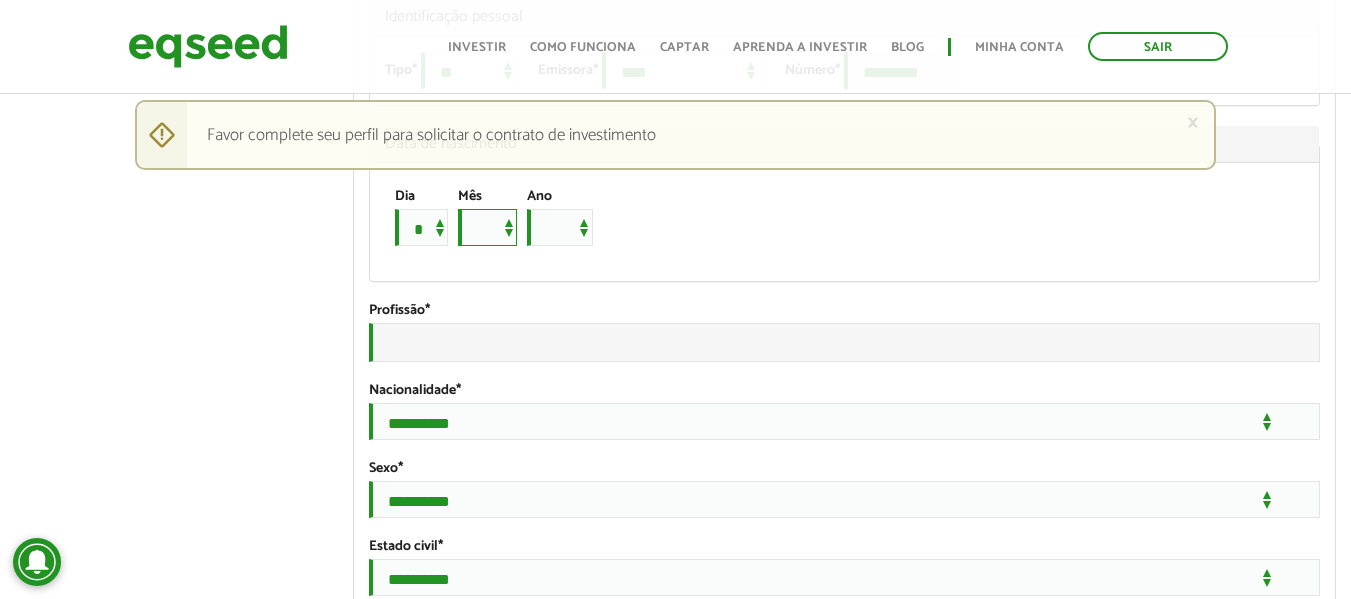 click on "*** *** *** *** *** *** *** *** *** *** *** ***" at bounding box center [487, 227] 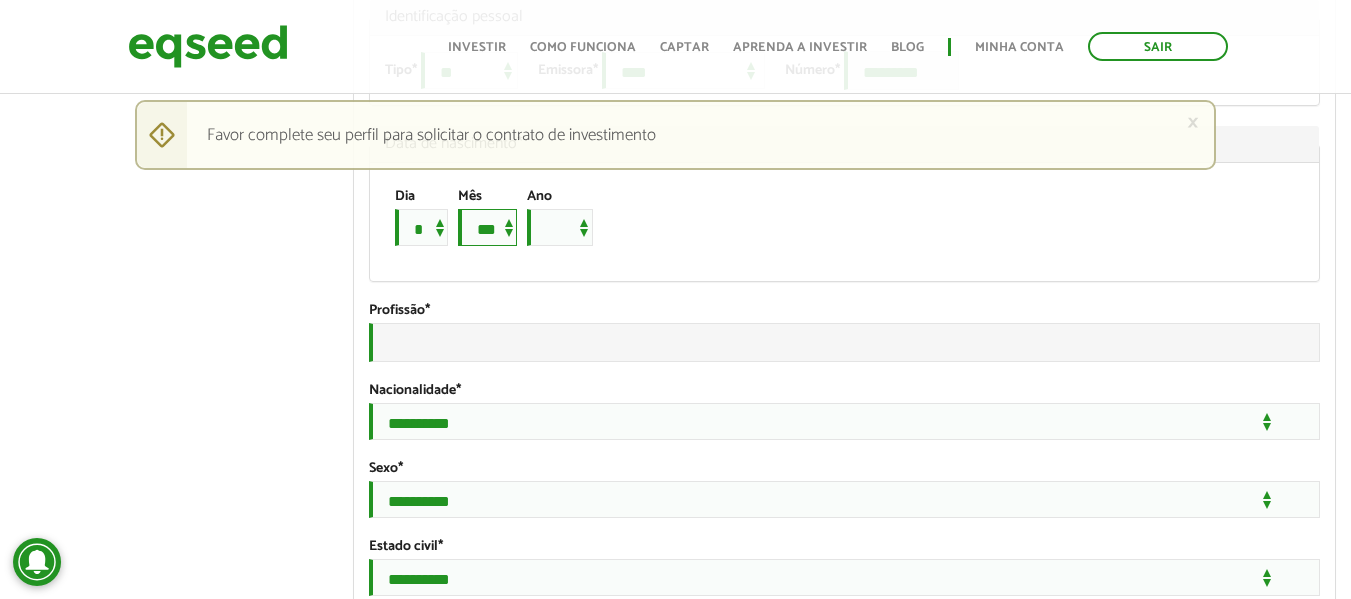 click on "*** *** *** *** *** *** *** *** *** *** *** ***" at bounding box center (487, 227) 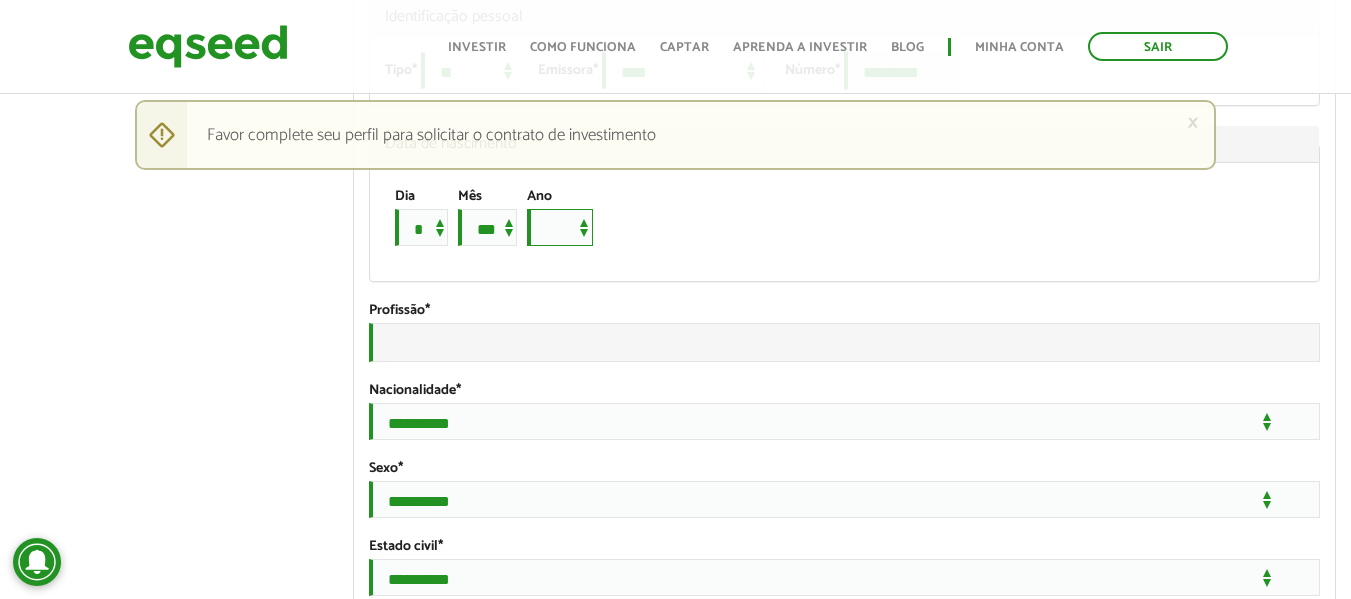 click on "**** **** **** **** **** **** **** **** **** **** **** **** **** **** **** **** **** **** **** **** **** **** **** **** **** **** **** **** **** **** **** **** **** **** **** **** **** **** **** **** **** **** **** **** **** **** **** **** **** **** **** **** **** **** **** **** **** **** **** **** **** **** **** **** **** **** **** **** **** **** **** **** **** **** **** **** **** **** **** **** **** **** **** **** **** **** **** **** **** **** **** **** **** **** **** **** **** **** **** **** **** **** **** **** **** **** **** **** **** **** **** **** **** **** **** **** **** **** **** **** **** **** **** **** **** ****" at bounding box center [560, 227] 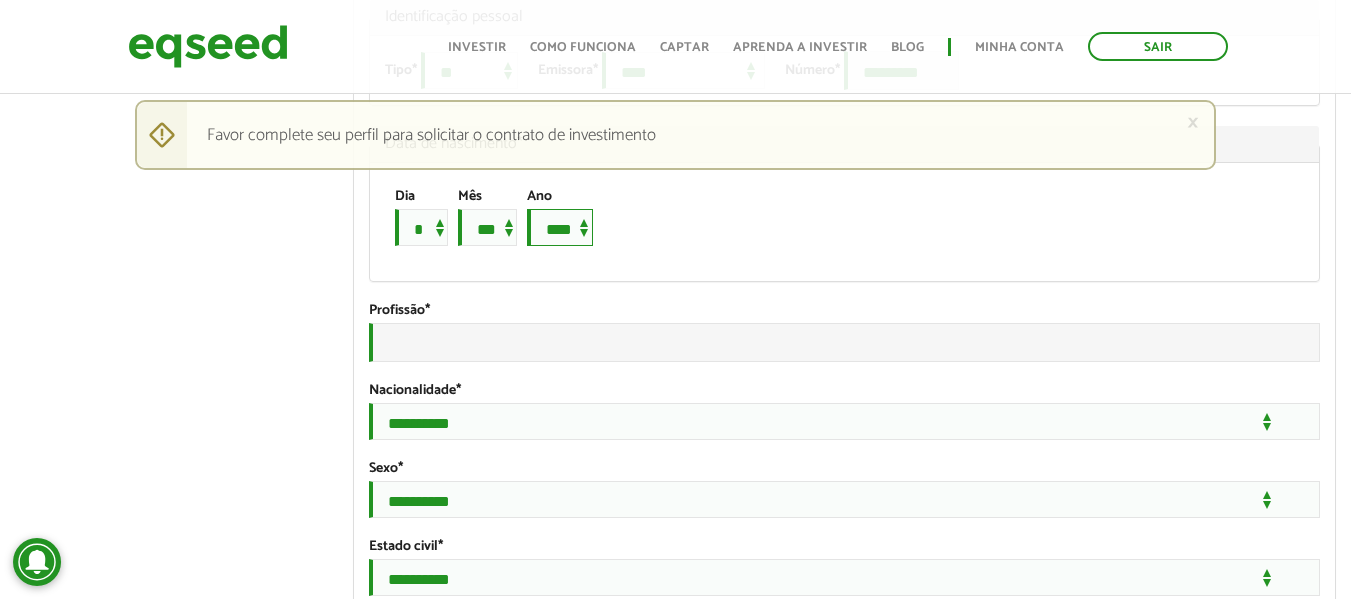 click on "**** **** **** **** **** **** **** **** **** **** **** **** **** **** **** **** **** **** **** **** **** **** **** **** **** **** **** **** **** **** **** **** **** **** **** **** **** **** **** **** **** **** **** **** **** **** **** **** **** **** **** **** **** **** **** **** **** **** **** **** **** **** **** **** **** **** **** **** **** **** **** **** **** **** **** **** **** **** **** **** **** **** **** **** **** **** **** **** **** **** **** **** **** **** **** **** **** **** **** **** **** **** **** **** **** **** **** **** **** **** **** **** **** **** **** **** **** **** **** **** **** **** **** **** **** ****" at bounding box center [560, 227] 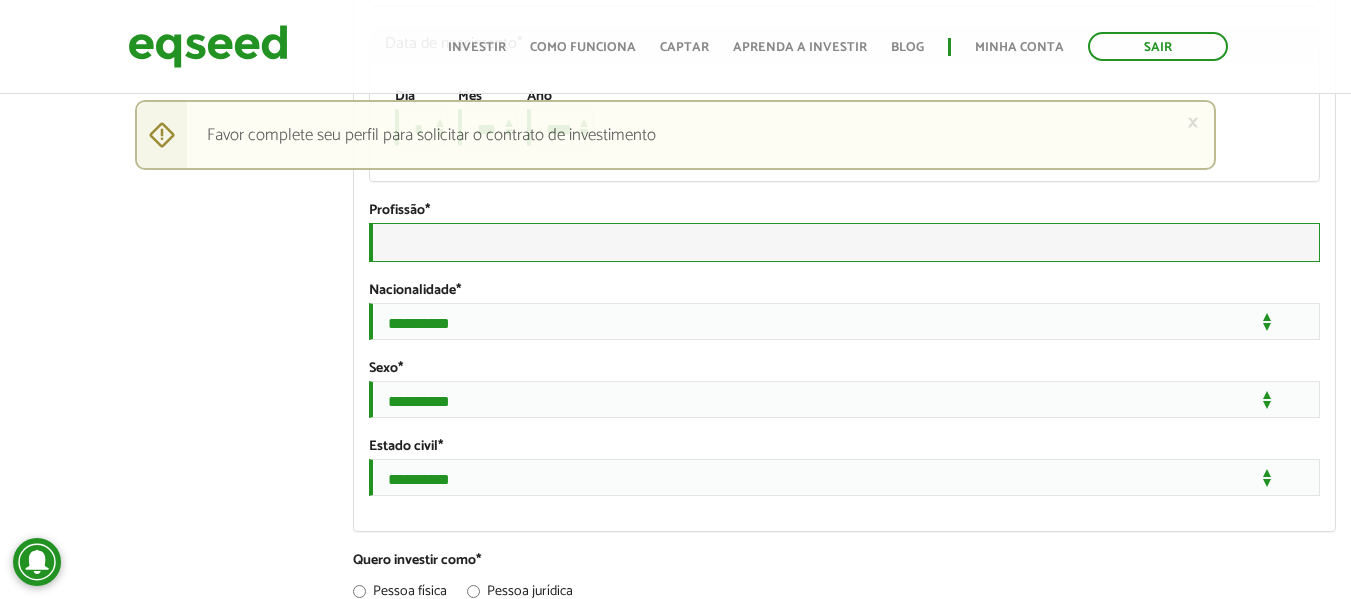 click on "Profissão  *" at bounding box center [844, 242] 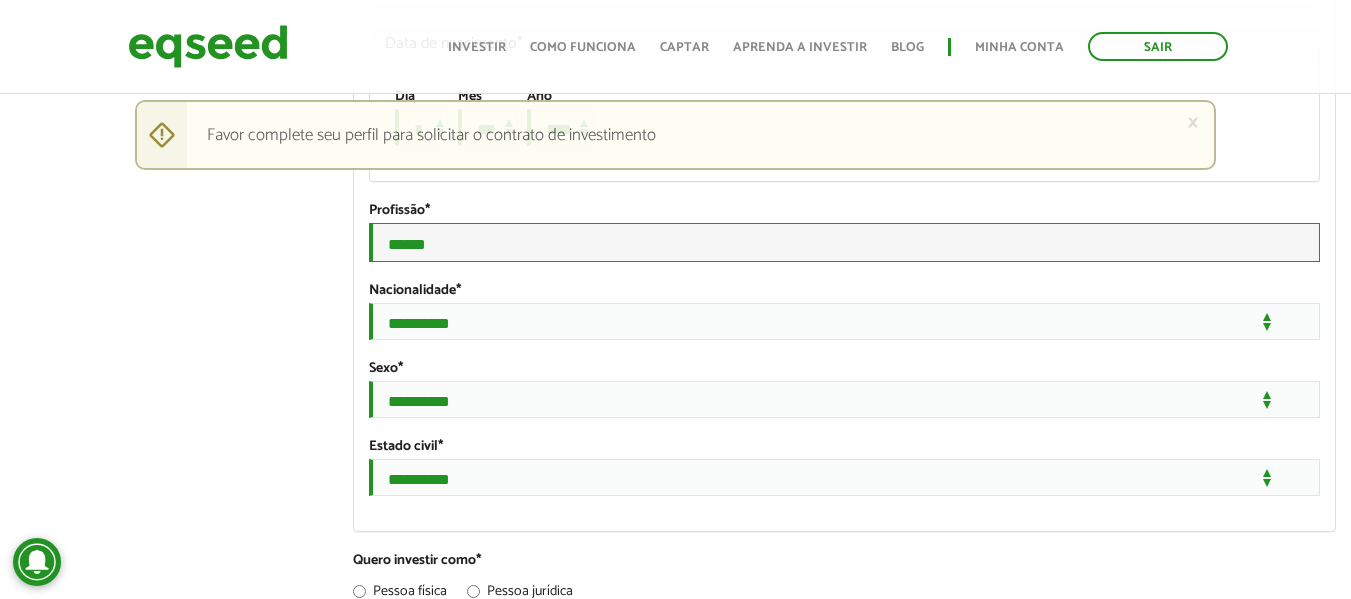 type on "*****" 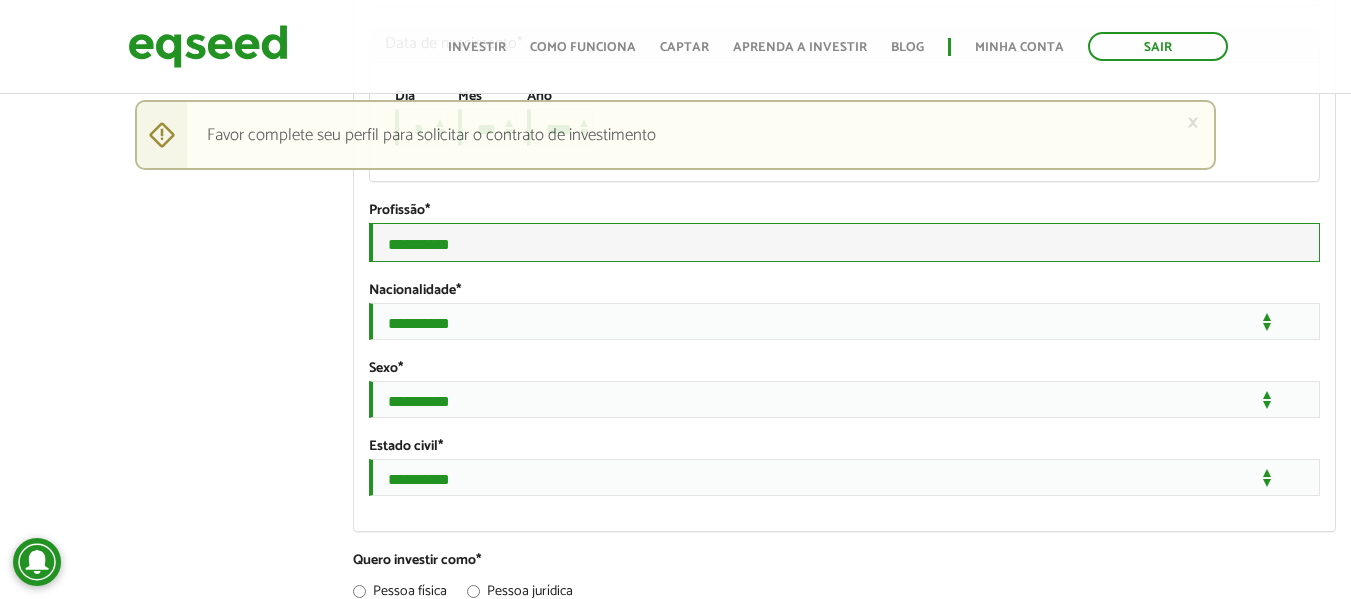 scroll, scrollTop: 1742, scrollLeft: 0, axis: vertical 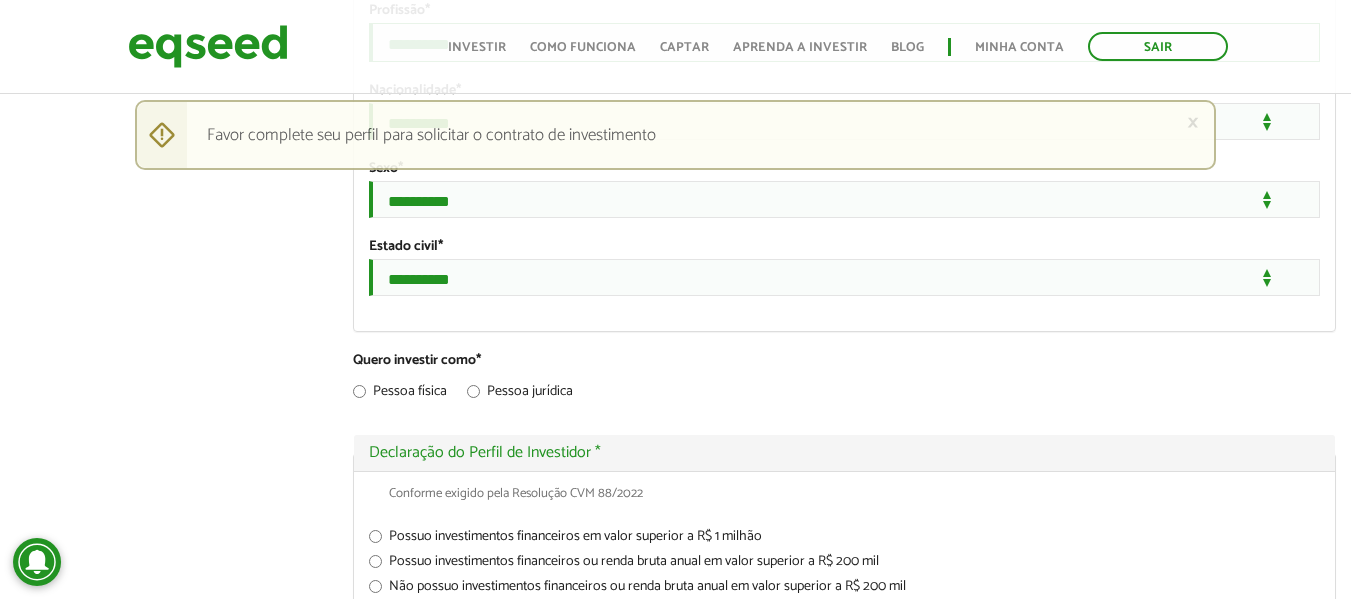 type on "**********" 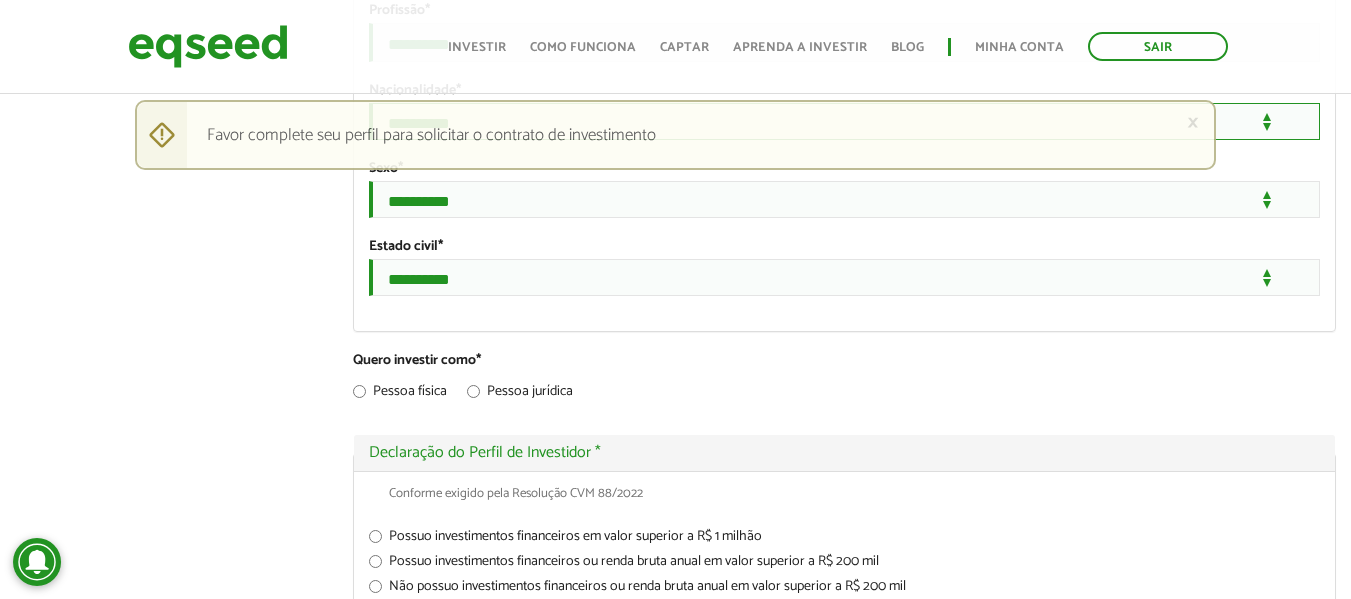 click on "**********" at bounding box center (844, 121) 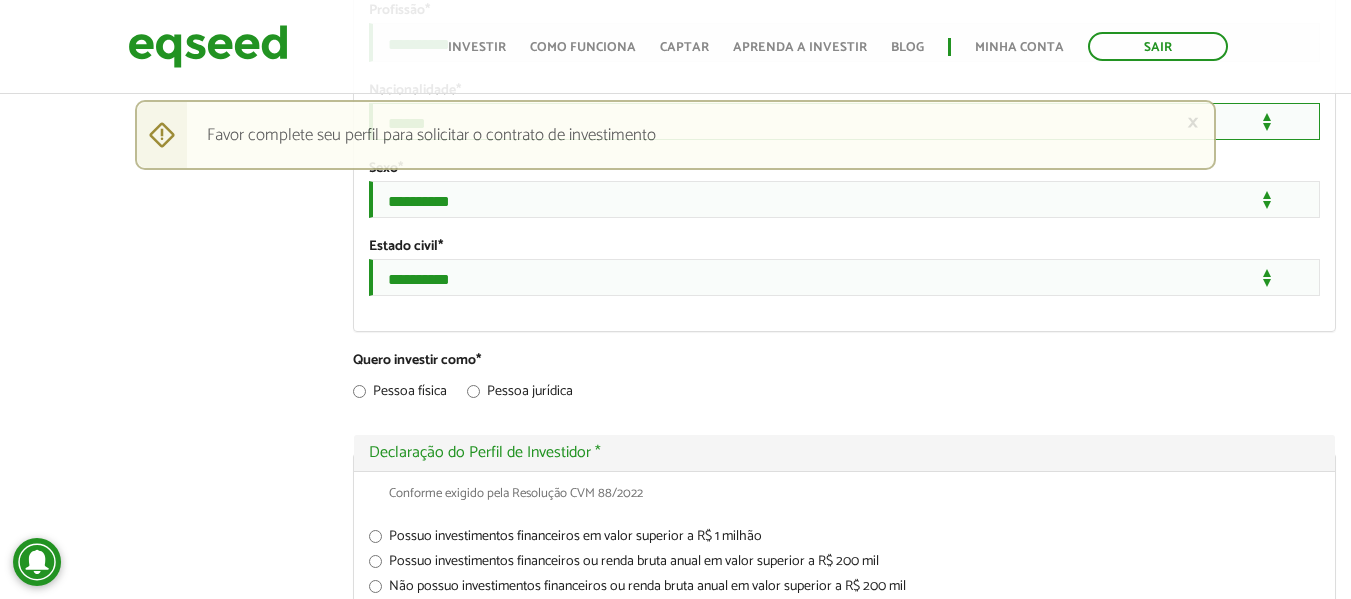 click on "**********" at bounding box center (844, 121) 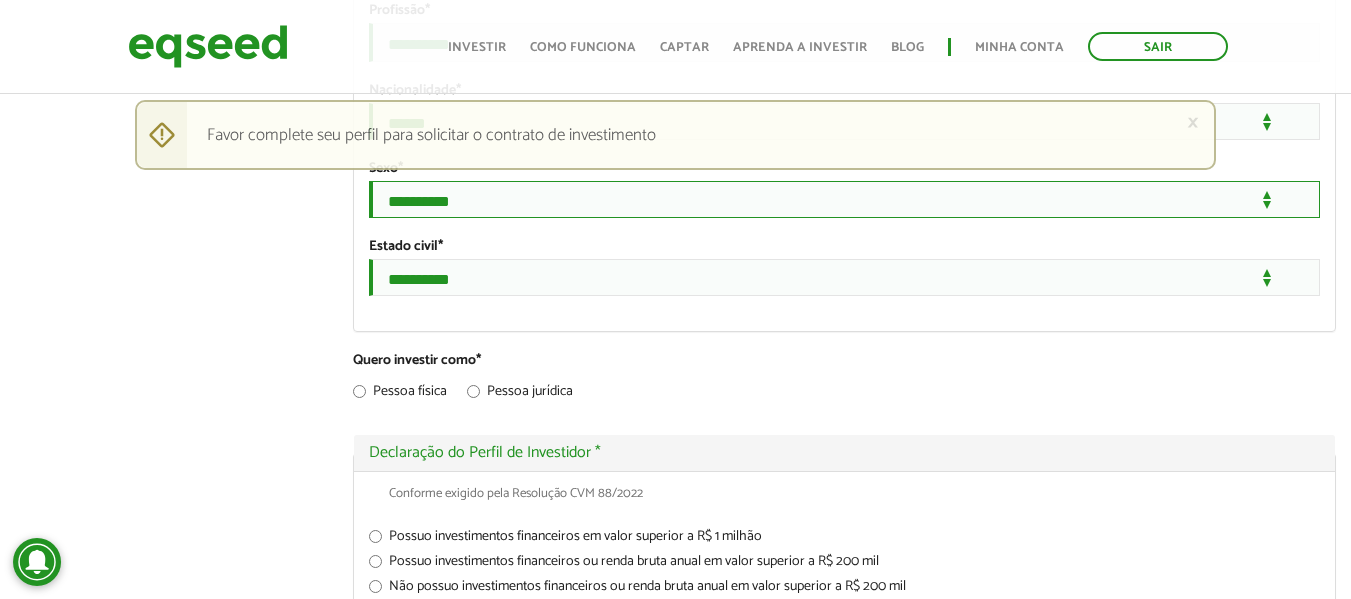 click on "**********" at bounding box center [844, 199] 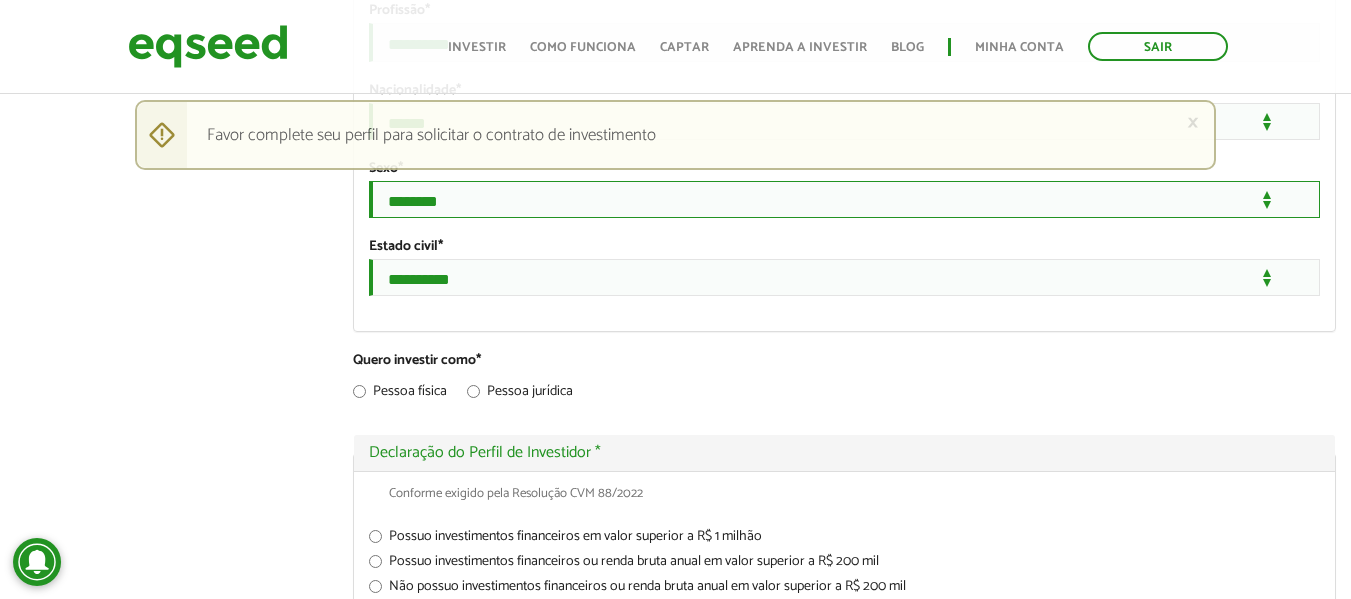 click on "**********" at bounding box center [844, 199] 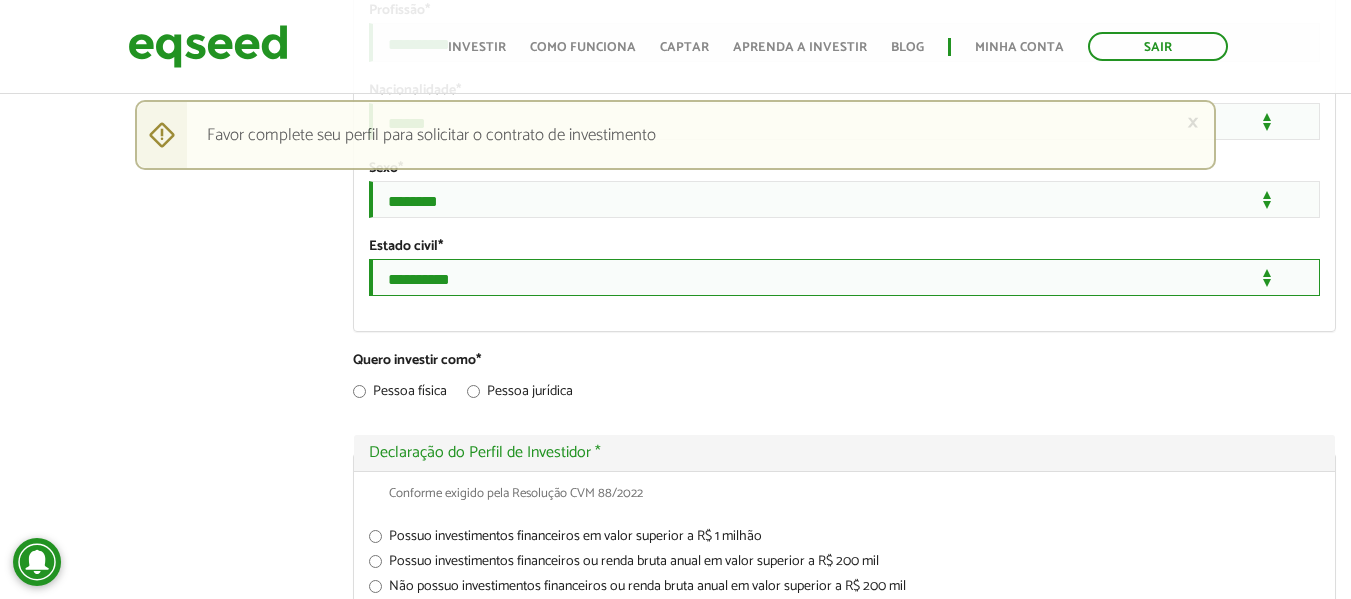click on "**********" at bounding box center [844, 277] 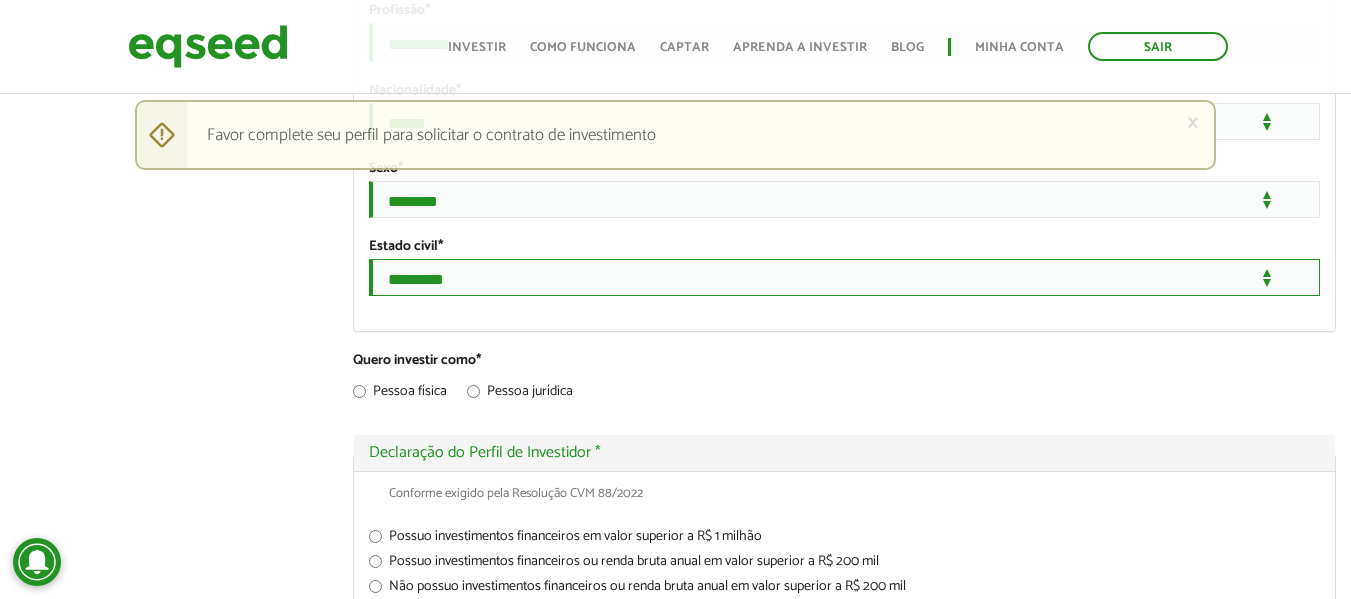 click on "**********" at bounding box center (844, 277) 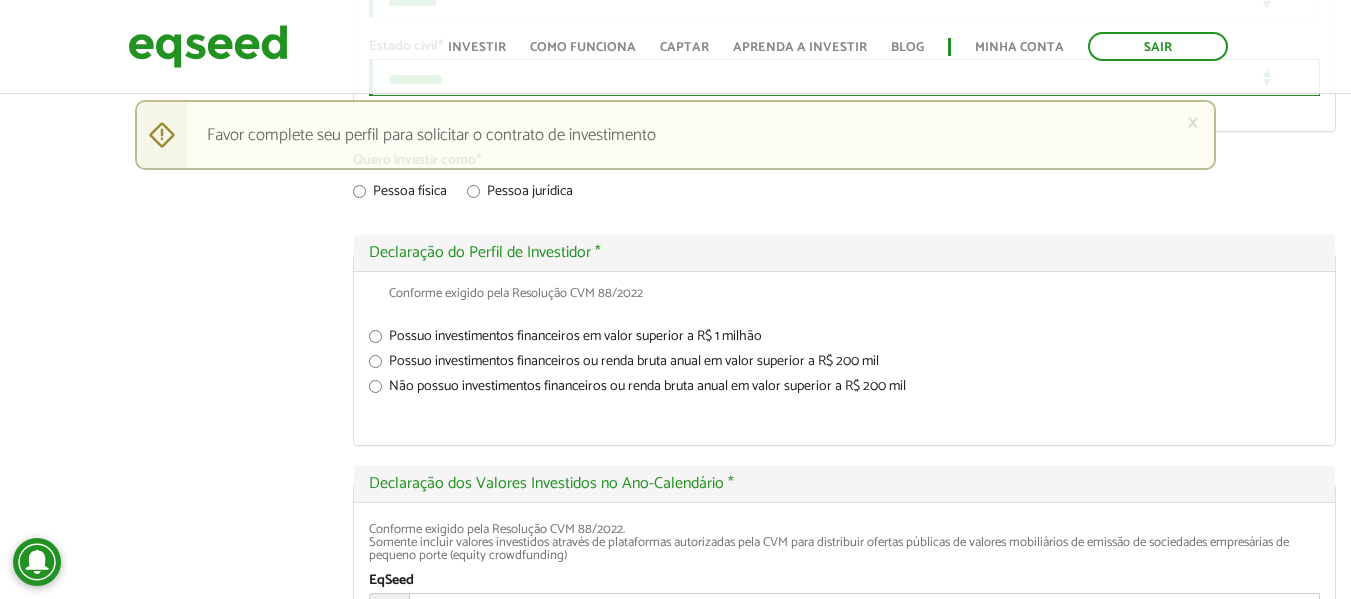 scroll, scrollTop: 2042, scrollLeft: 0, axis: vertical 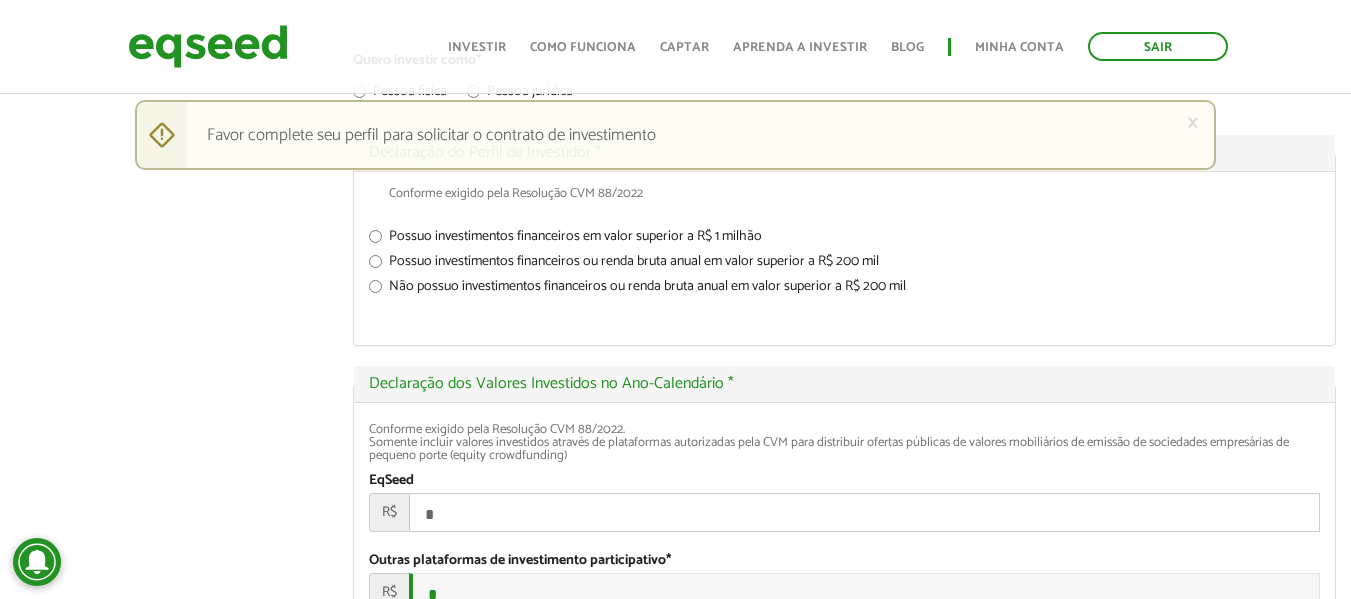 click on "Possuo investimentos financeiros ou renda bruta anual em valor superior a R$ 200 mil" at bounding box center (844, 265) 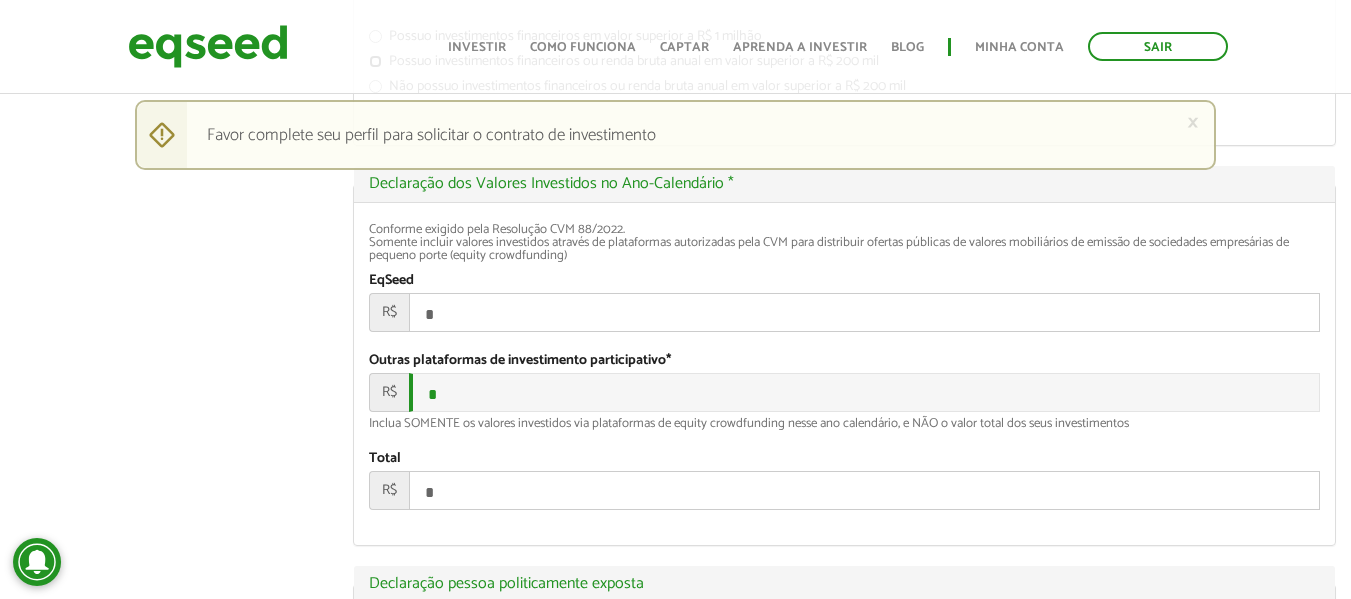 scroll, scrollTop: 2342, scrollLeft: 0, axis: vertical 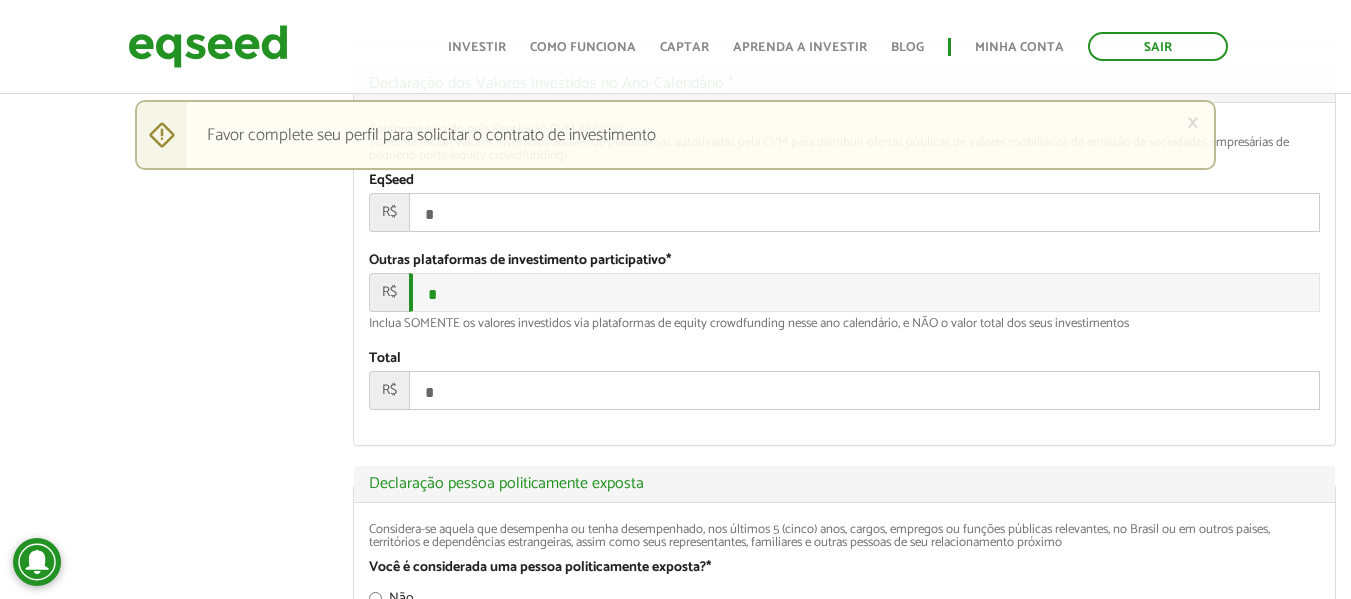 click on "*" at bounding box center (864, 212) 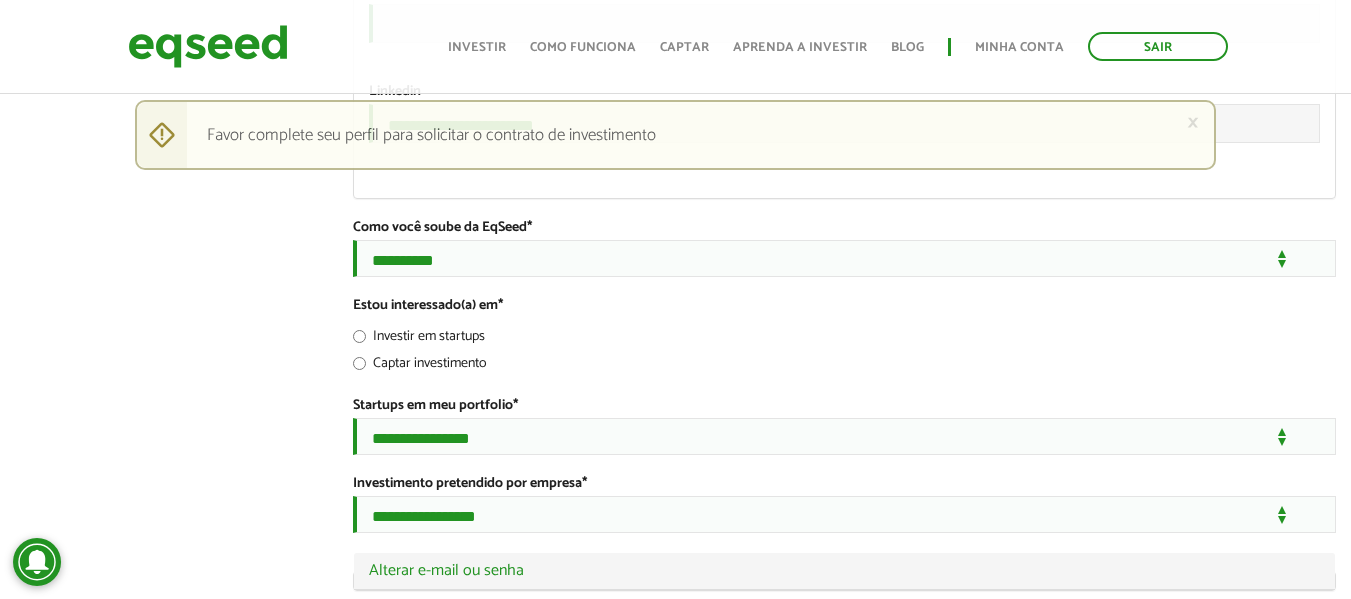 scroll, scrollTop: 3442, scrollLeft: 0, axis: vertical 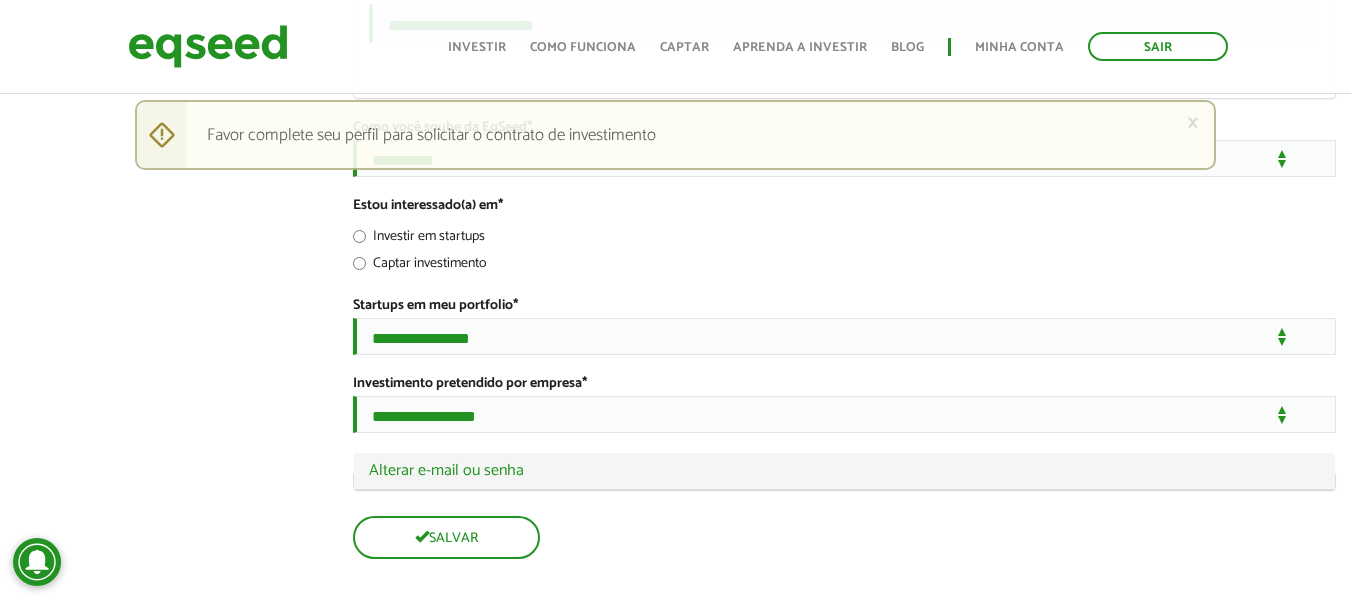 click on "Como você soube da EqSeed  *" at bounding box center [442, 128] 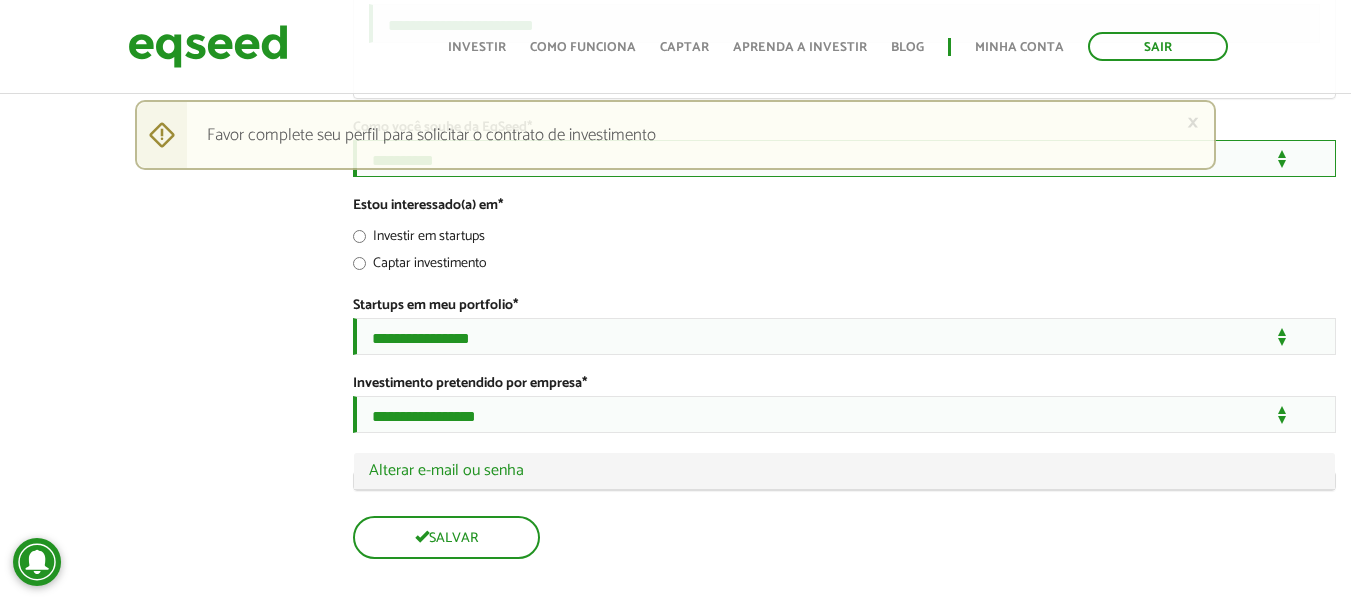 click on "**********" at bounding box center [844, 158] 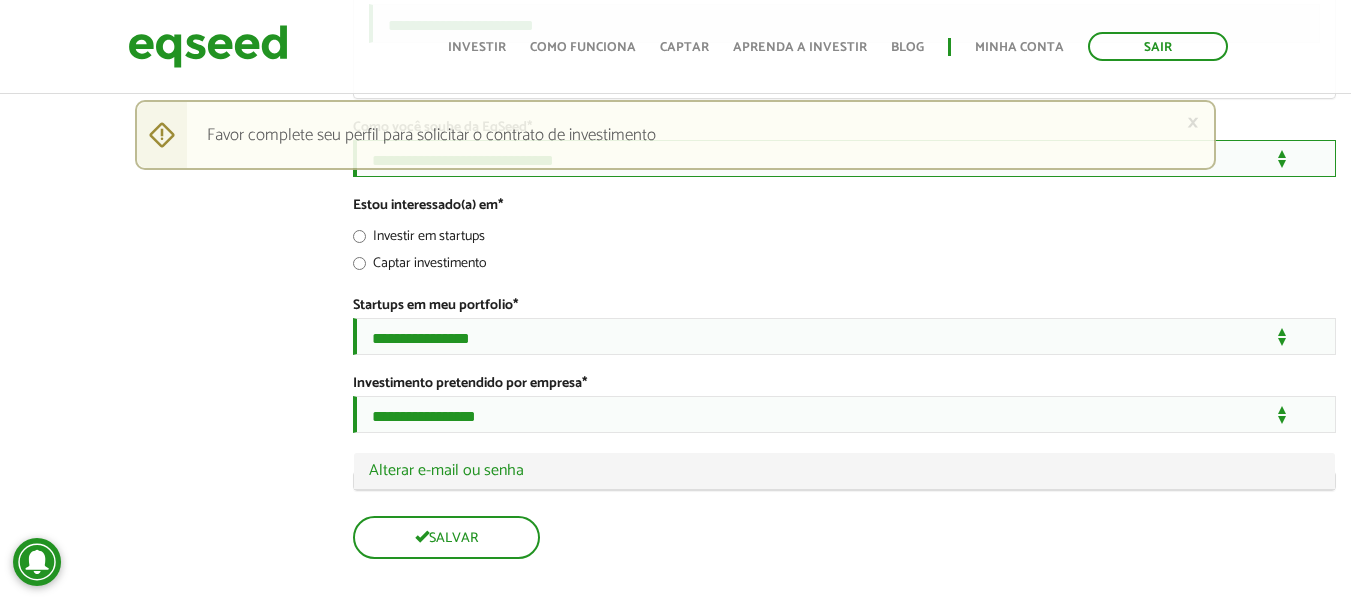 click on "**********" at bounding box center (844, 158) 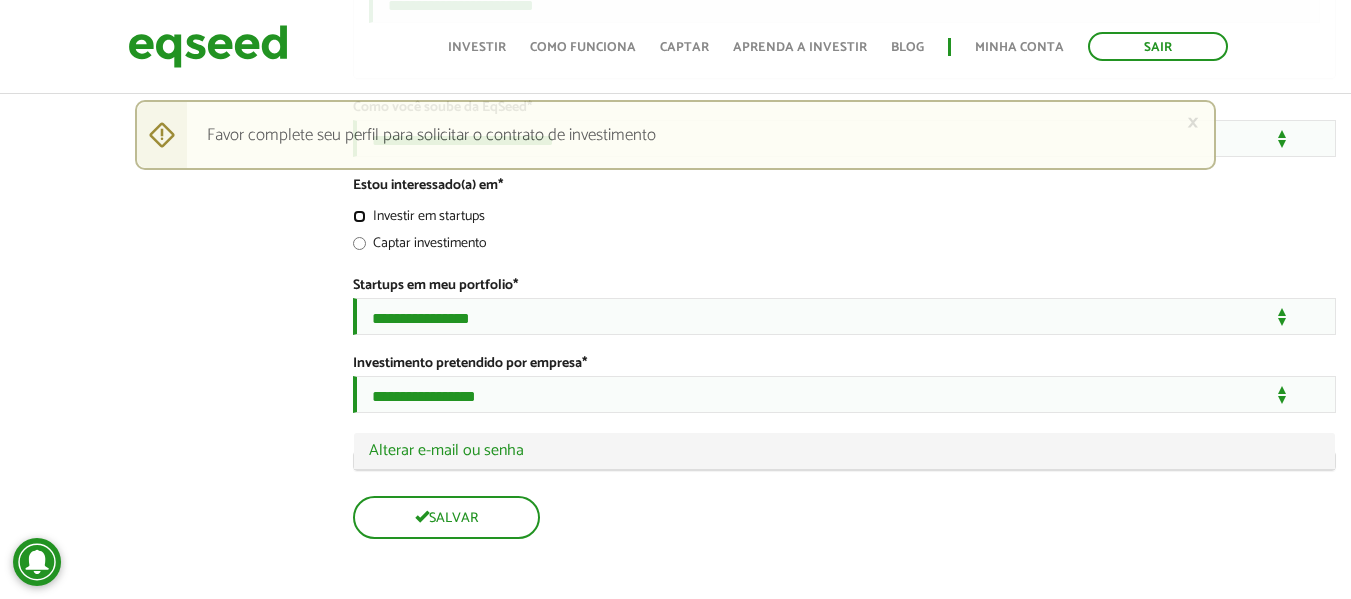 scroll, scrollTop: 3728, scrollLeft: 0, axis: vertical 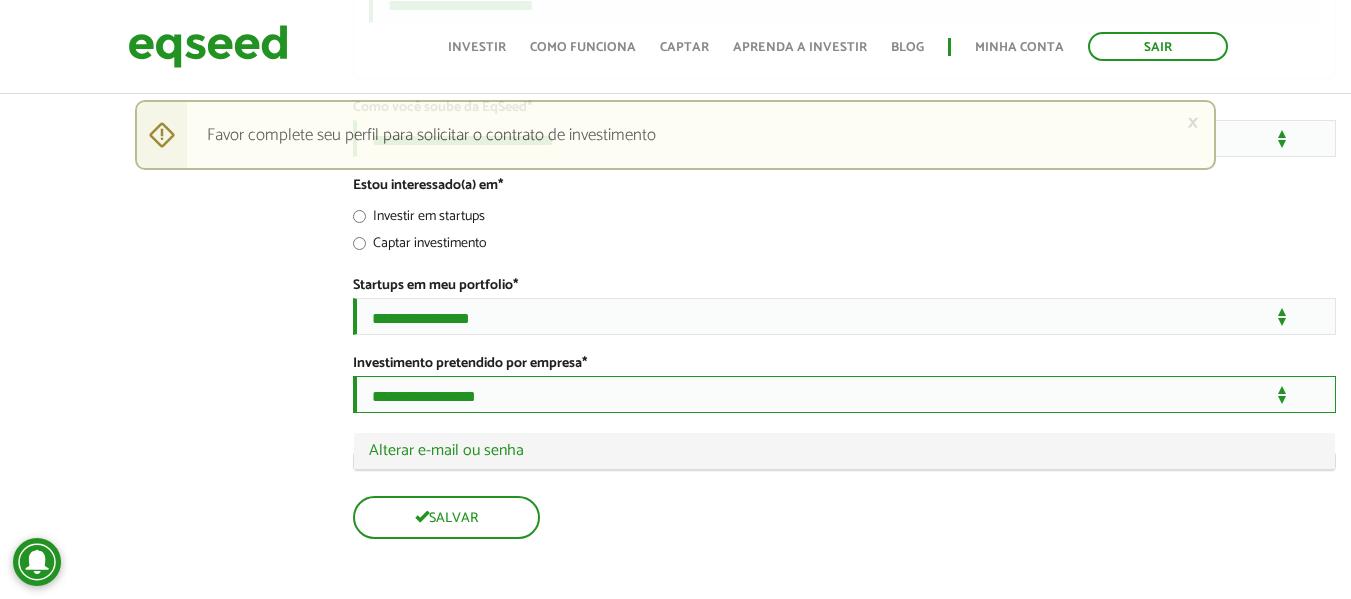 click on "**********" at bounding box center [844, 394] 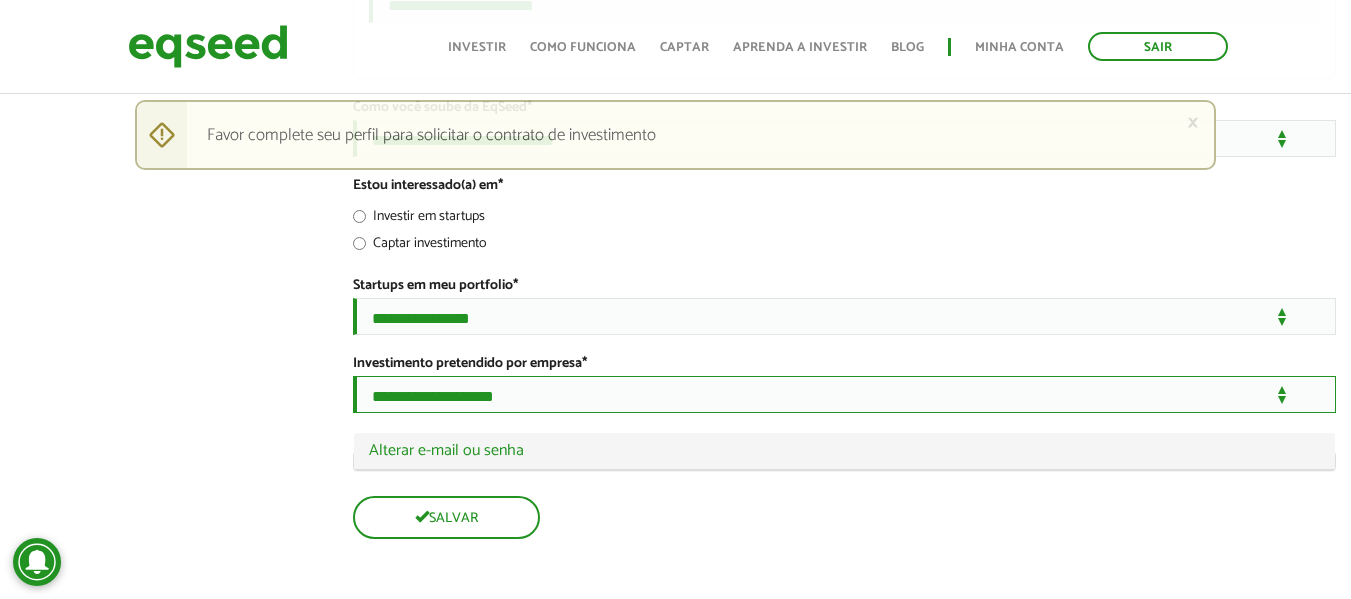 click on "**********" at bounding box center (844, 394) 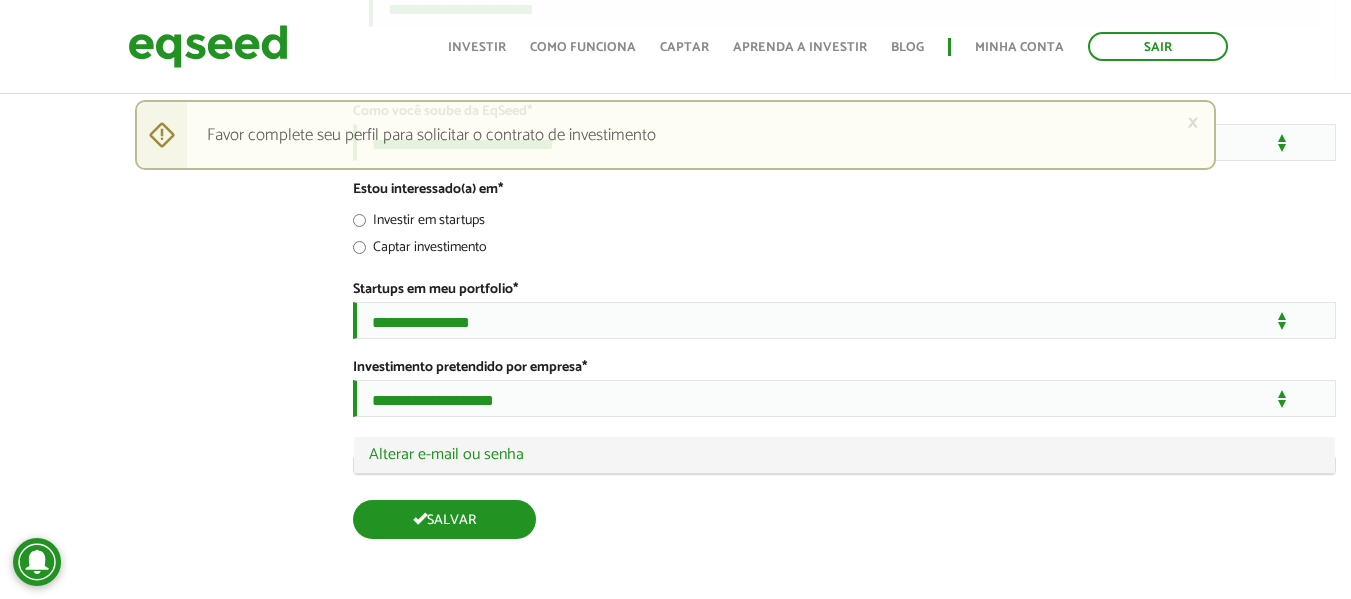 click on "Salvar" at bounding box center (444, 519) 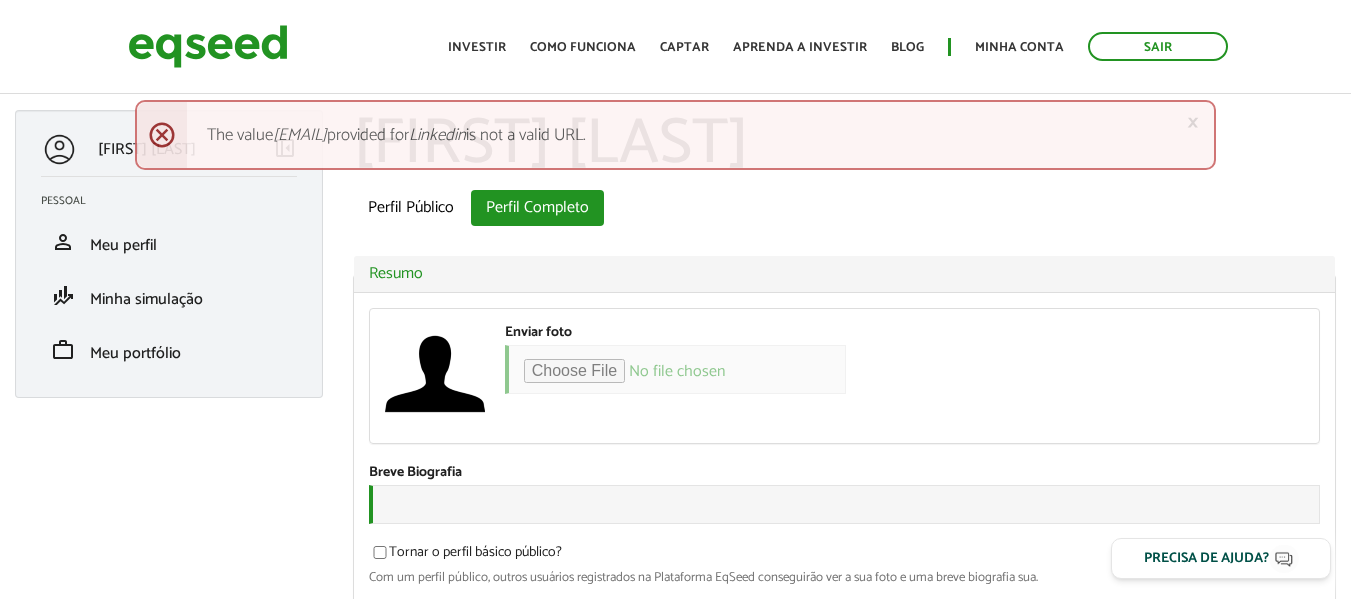 scroll, scrollTop: 0, scrollLeft: 0, axis: both 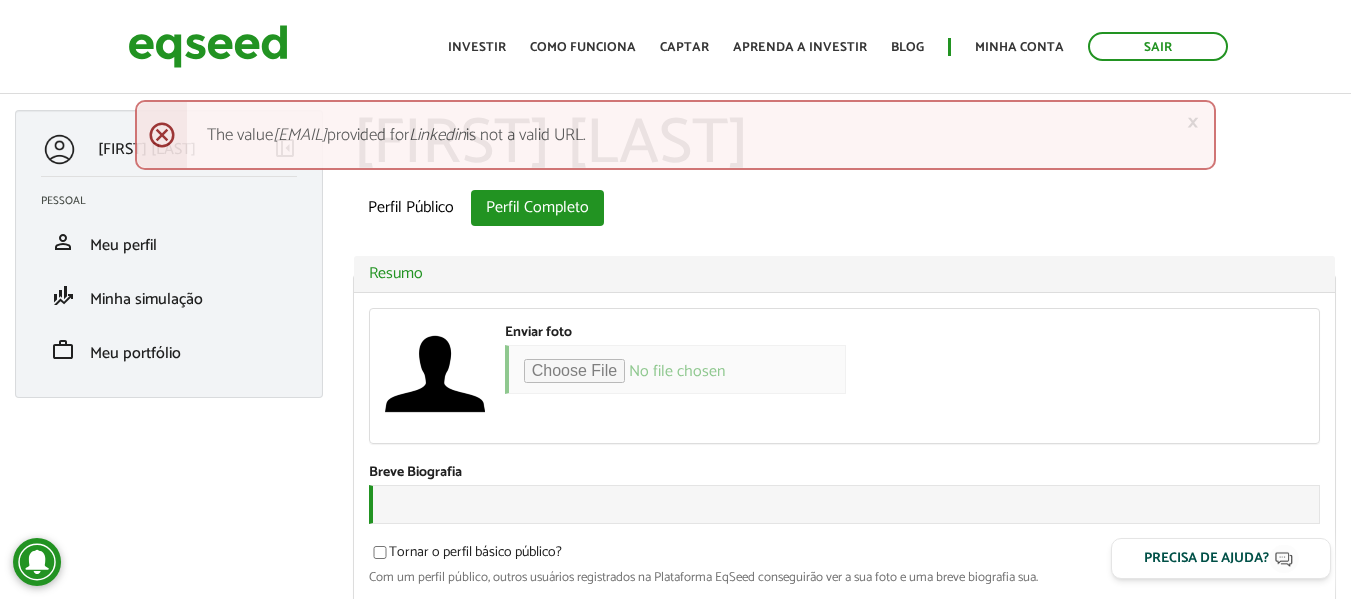 drag, startPoint x: 206, startPoint y: 131, endPoint x: 735, endPoint y: 131, distance: 529 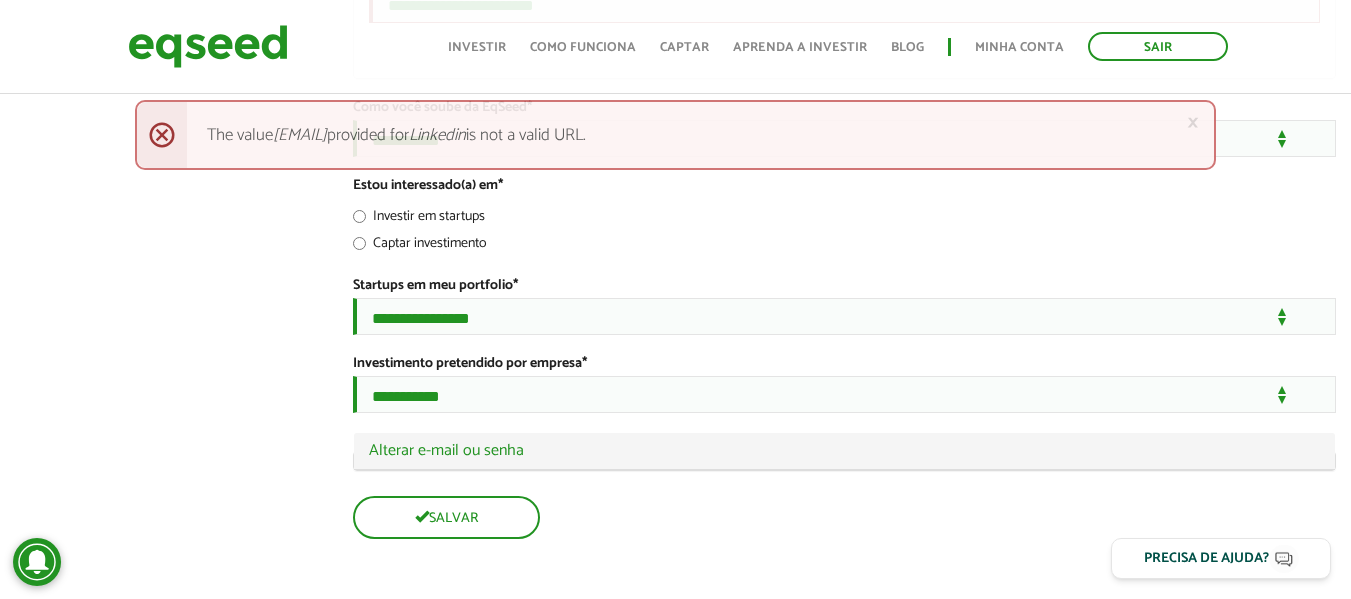 scroll, scrollTop: 3300, scrollLeft: 0, axis: vertical 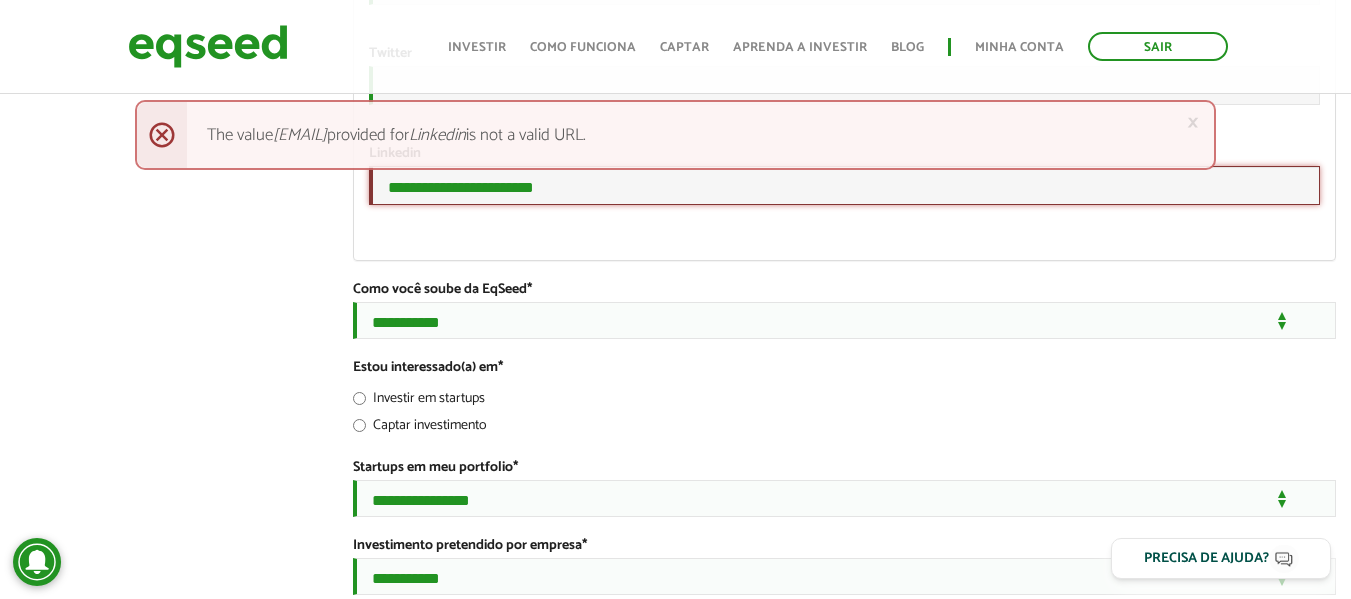 drag, startPoint x: 594, startPoint y: 387, endPoint x: 207, endPoint y: 365, distance: 387.62482 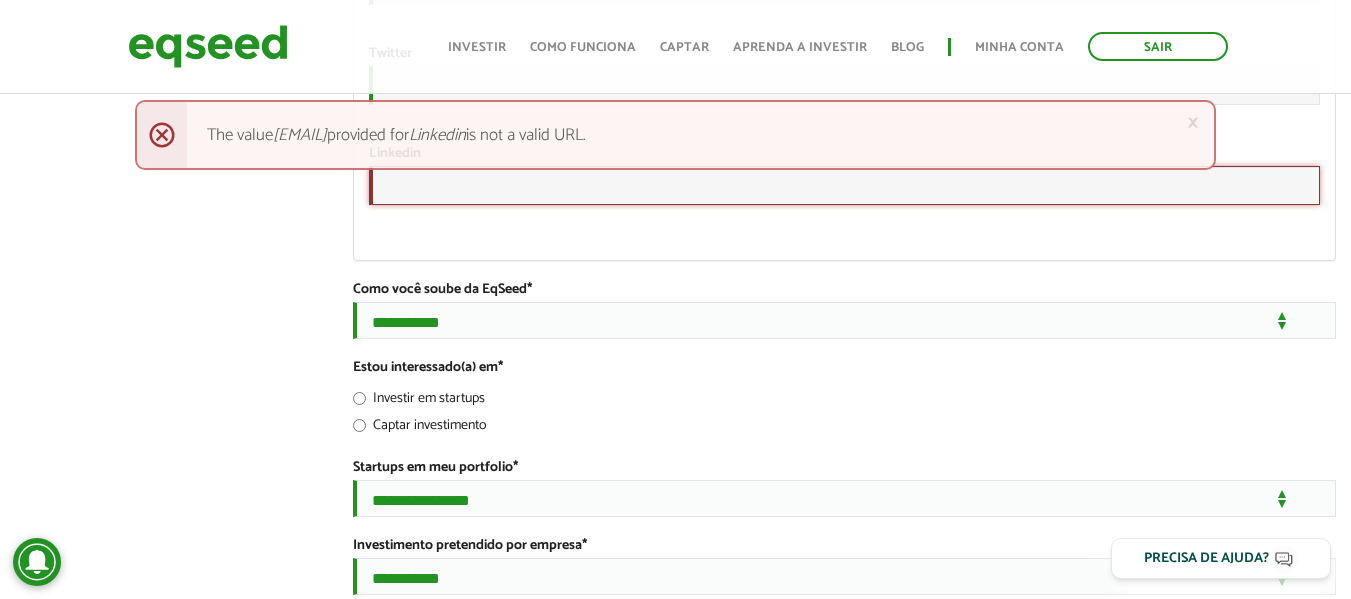 type 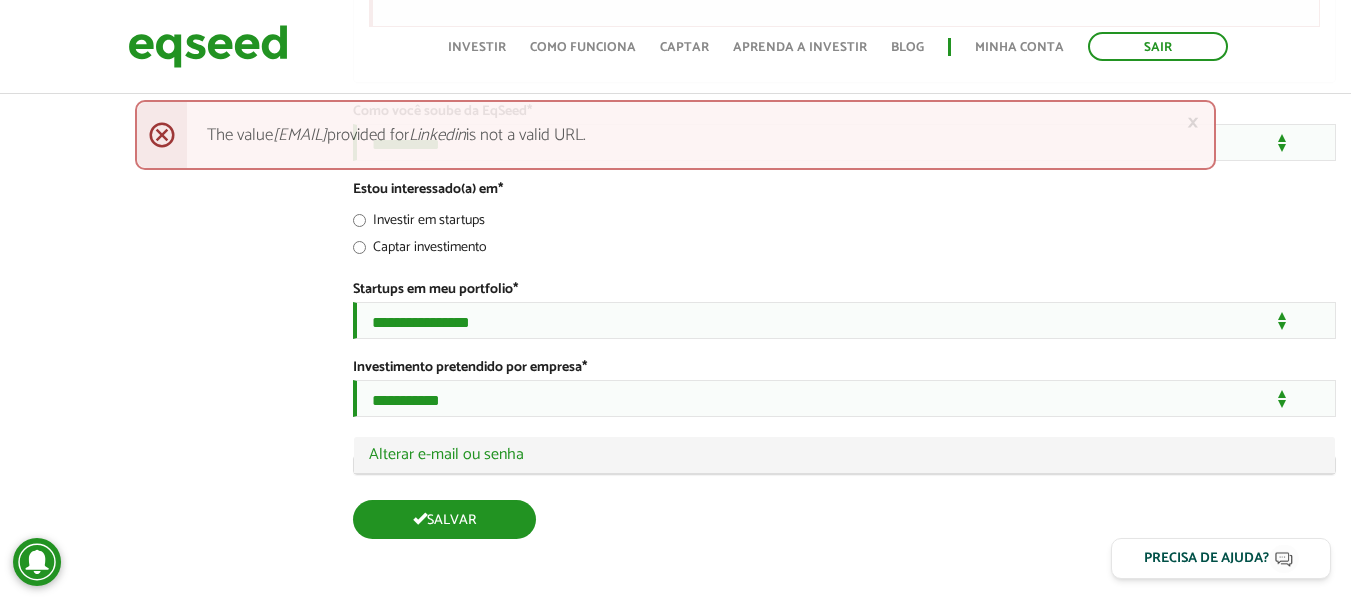 click on "Salvar" at bounding box center [444, 519] 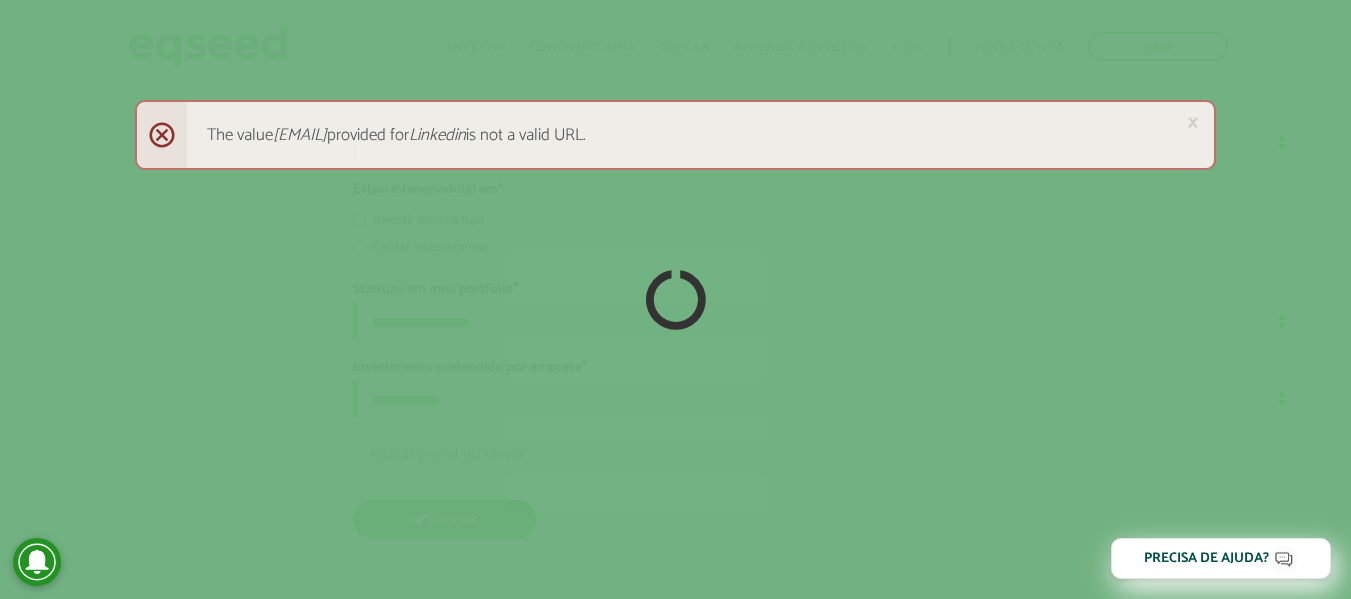 scroll, scrollTop: 3724, scrollLeft: 0, axis: vertical 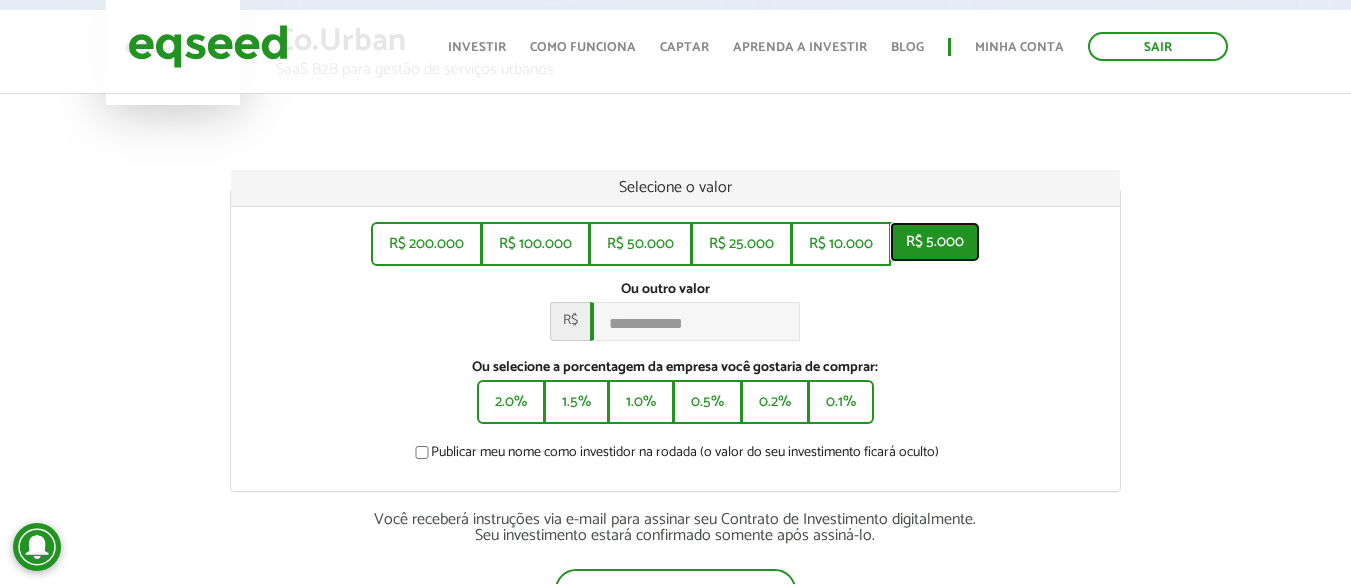 click on "R$ 5.000" at bounding box center (935, 242) 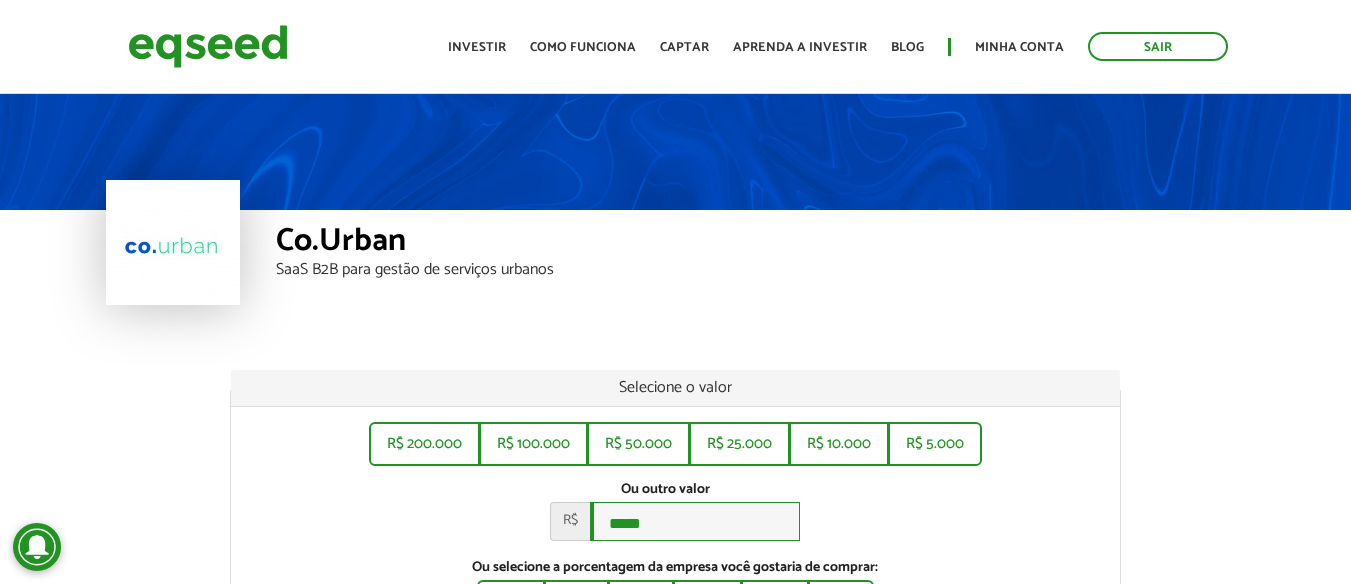scroll, scrollTop: 200, scrollLeft: 0, axis: vertical 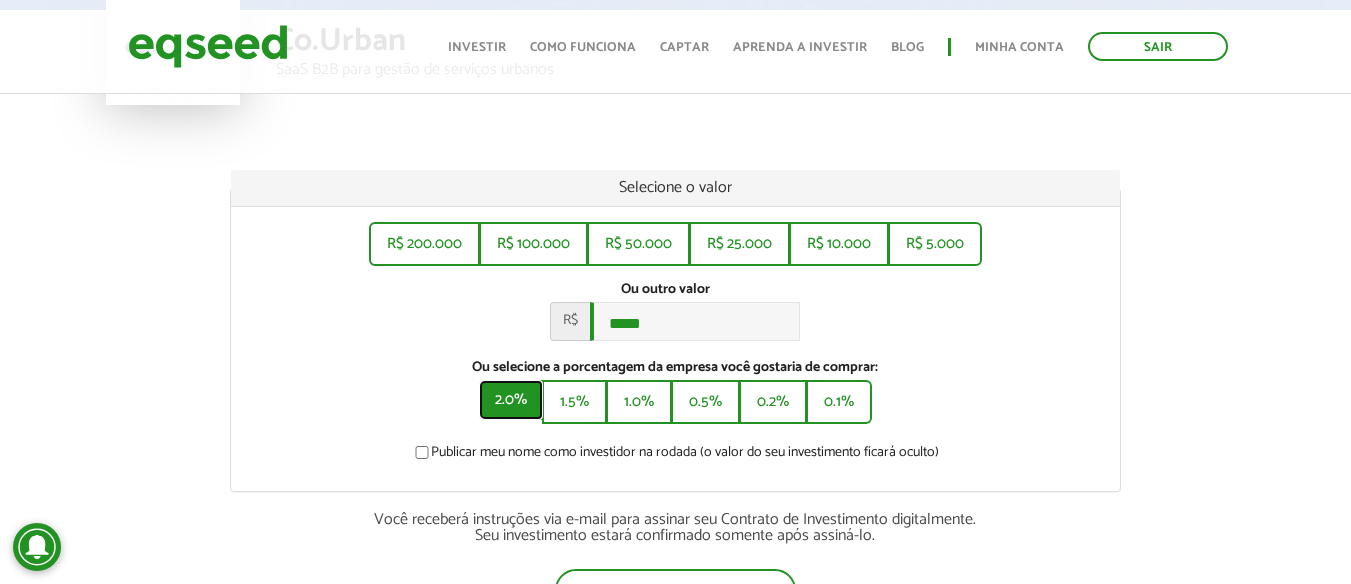 click on "2.0%" at bounding box center (511, 400) 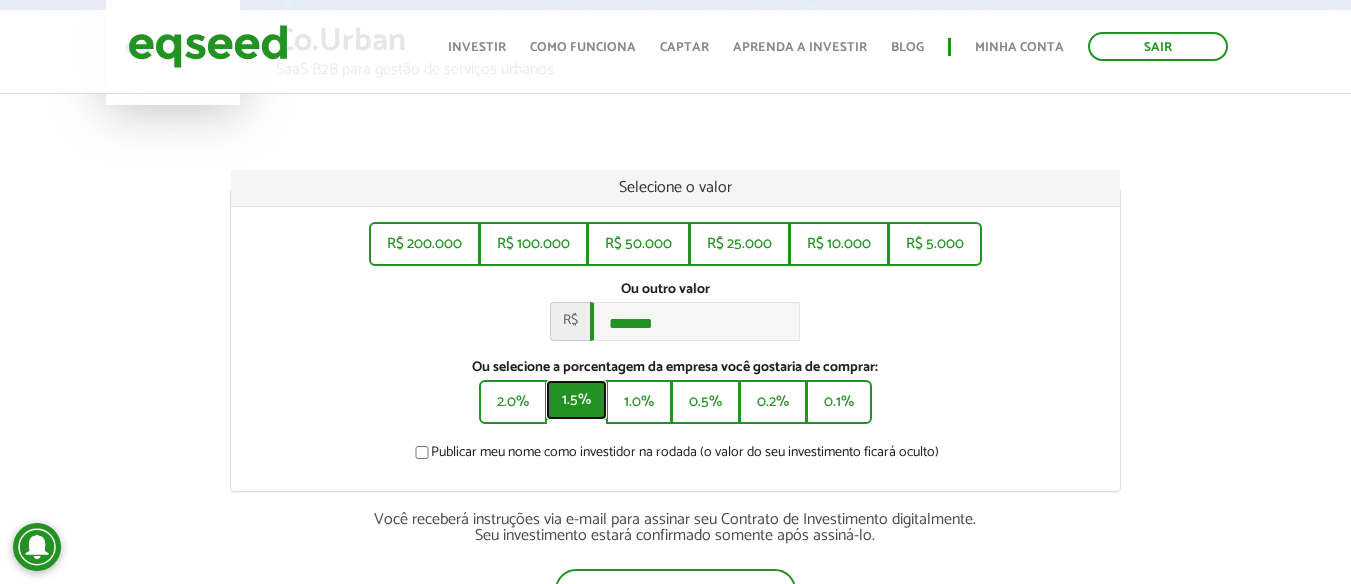 click on "1.5%" at bounding box center [576, 400] 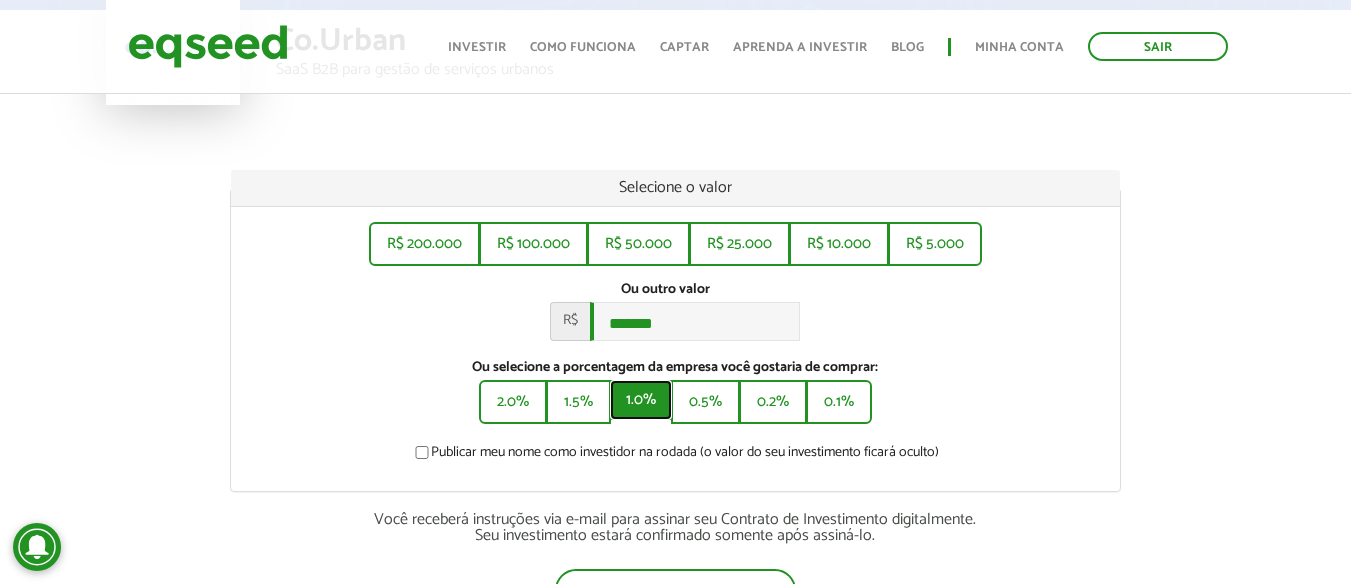 click on "1.0%" at bounding box center [641, 400] 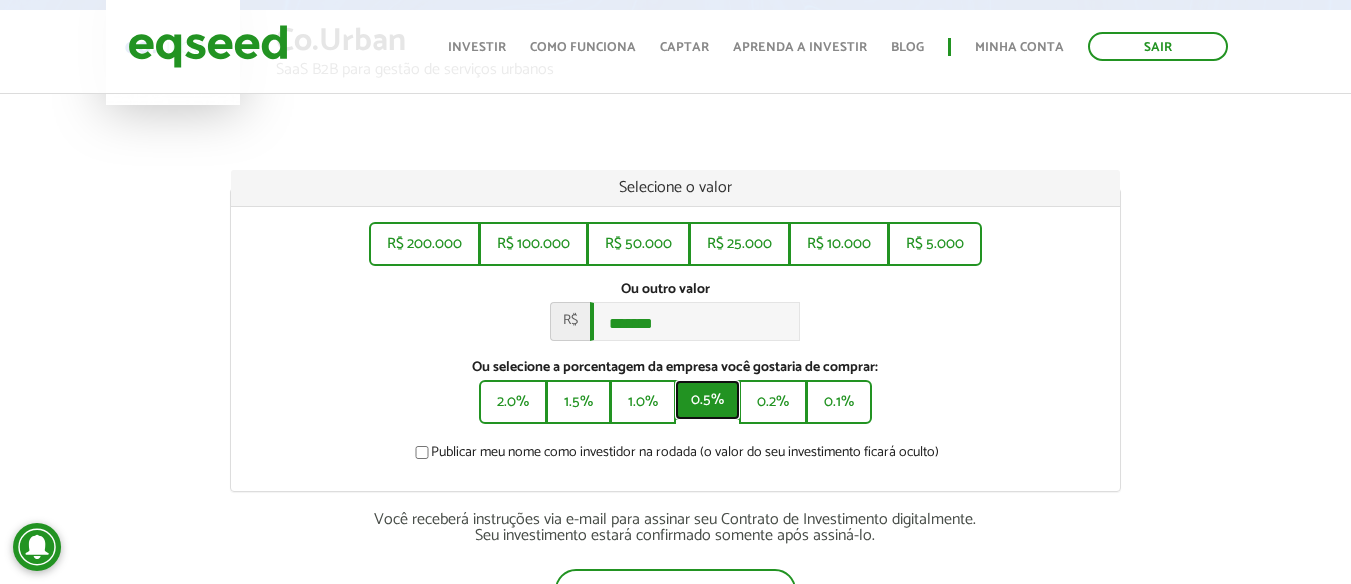 click on "0.5%" at bounding box center [707, 400] 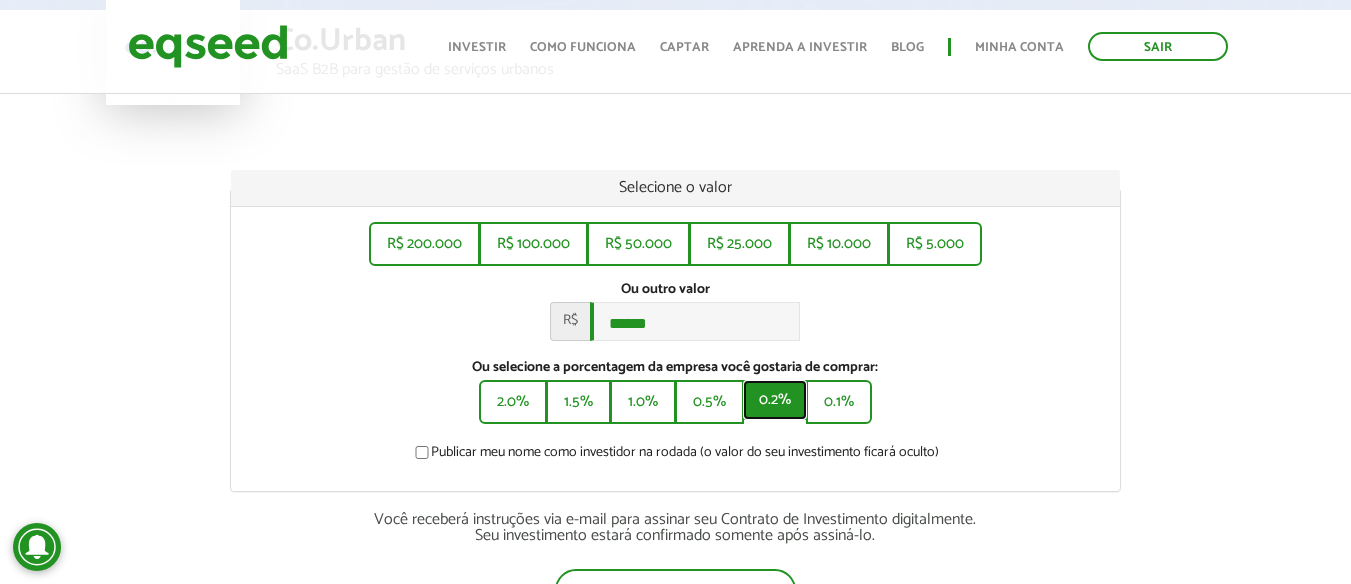 click on "0.2%" at bounding box center [775, 400] 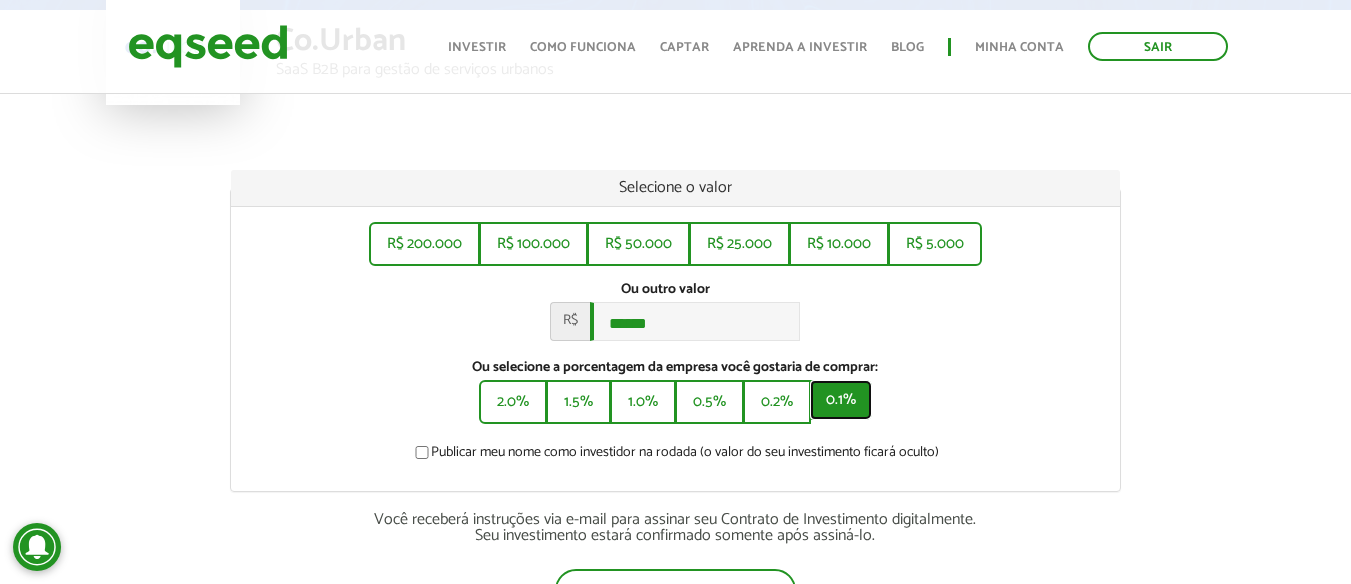 click on "0.1%" at bounding box center (841, 400) 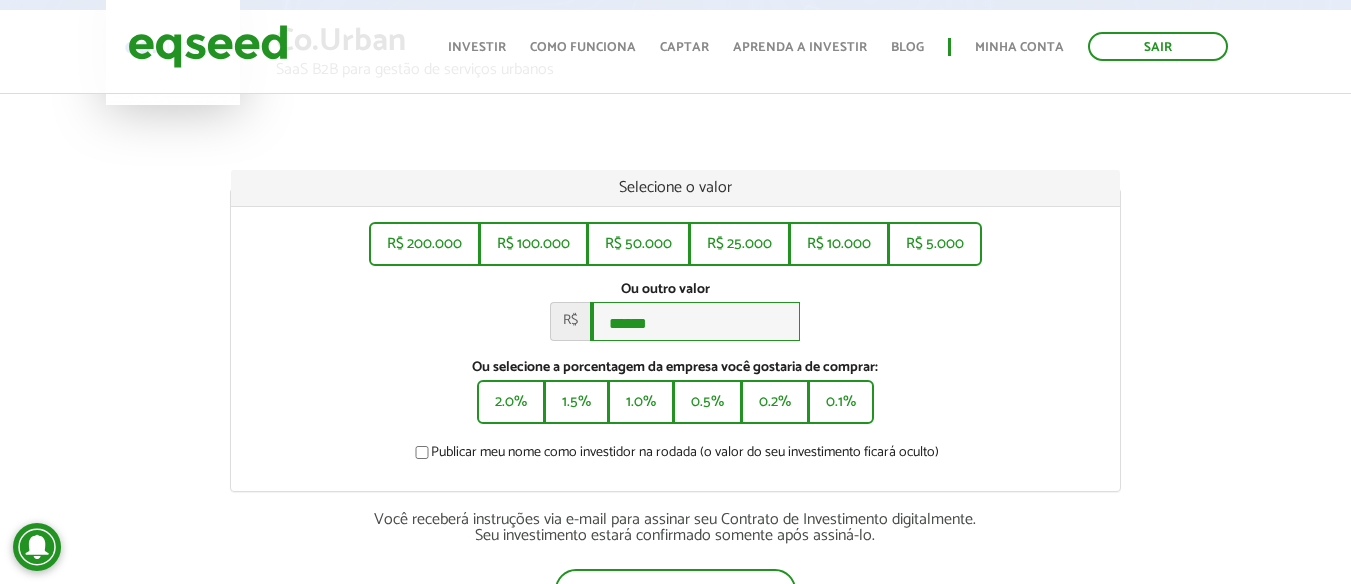 drag, startPoint x: 617, startPoint y: 322, endPoint x: 505, endPoint y: 310, distance: 112.64102 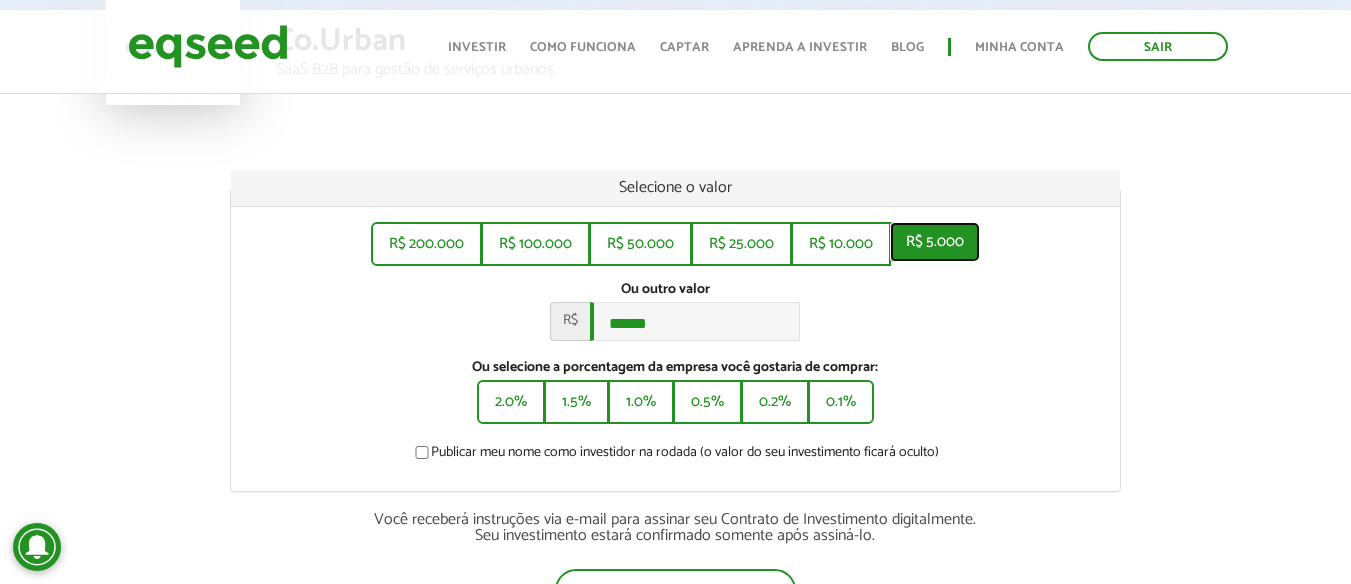 click on "R$ 5.000" at bounding box center [935, 242] 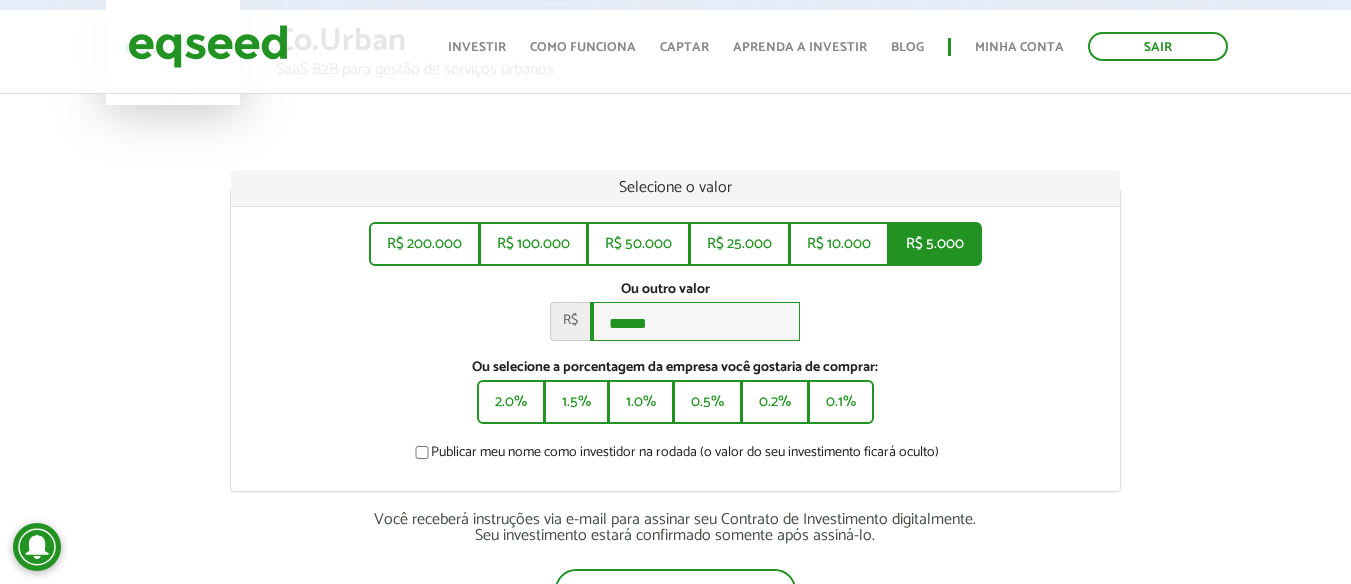 type on "*****" 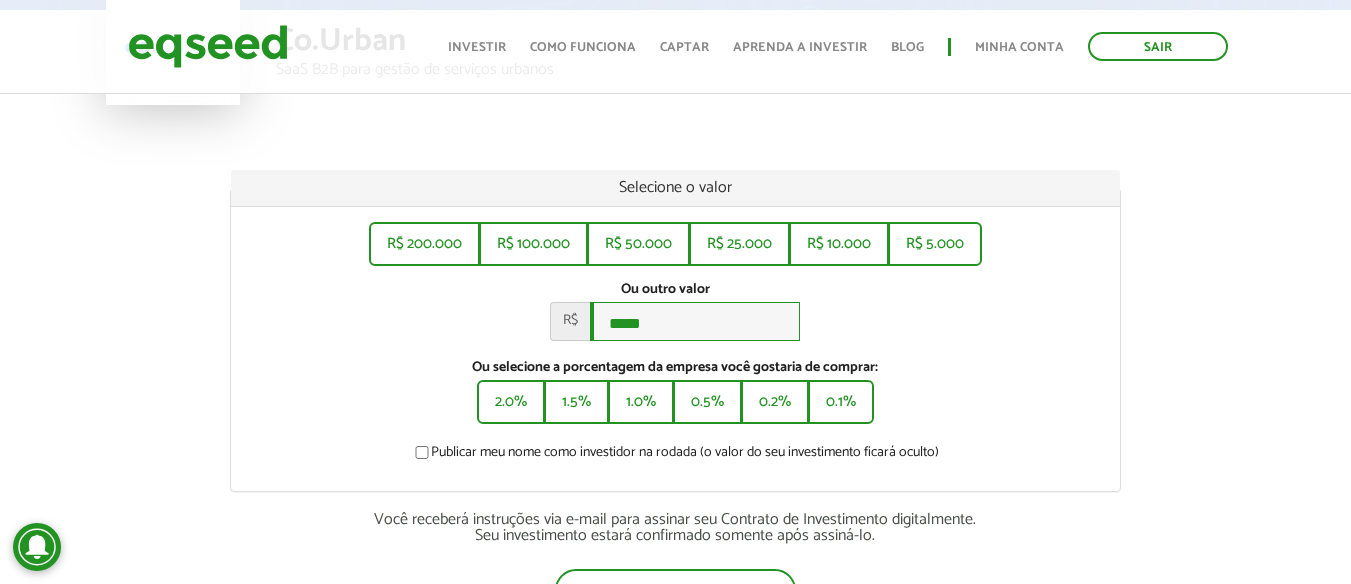 scroll, scrollTop: 400, scrollLeft: 0, axis: vertical 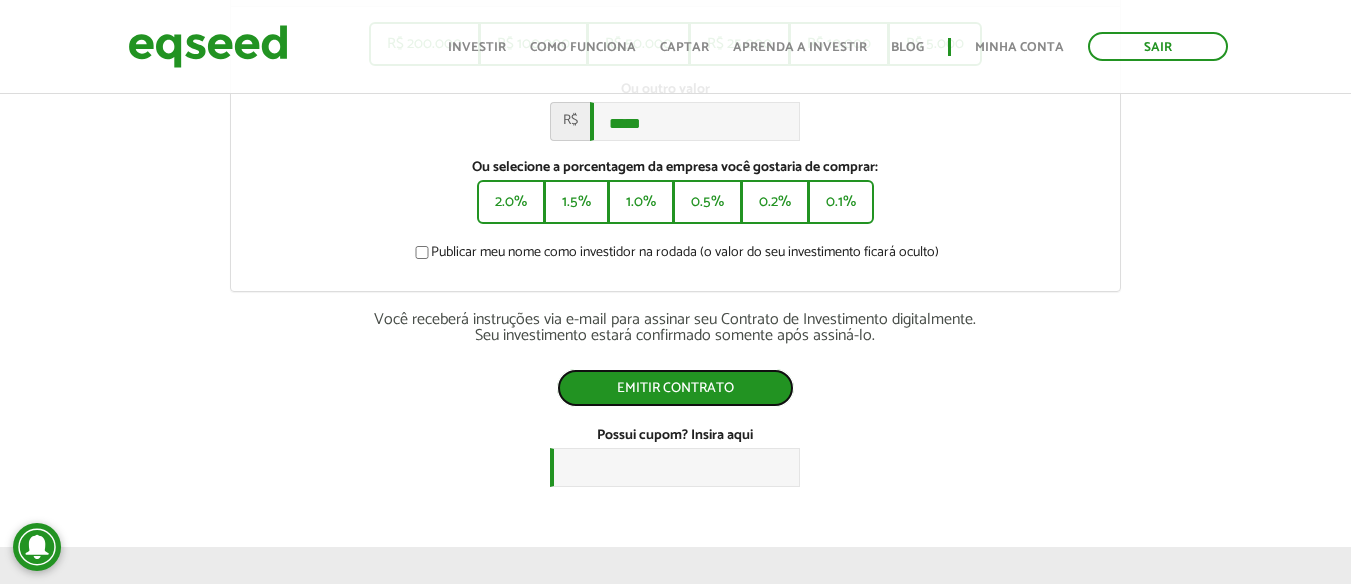click on "Emitir contrato" at bounding box center (675, 388) 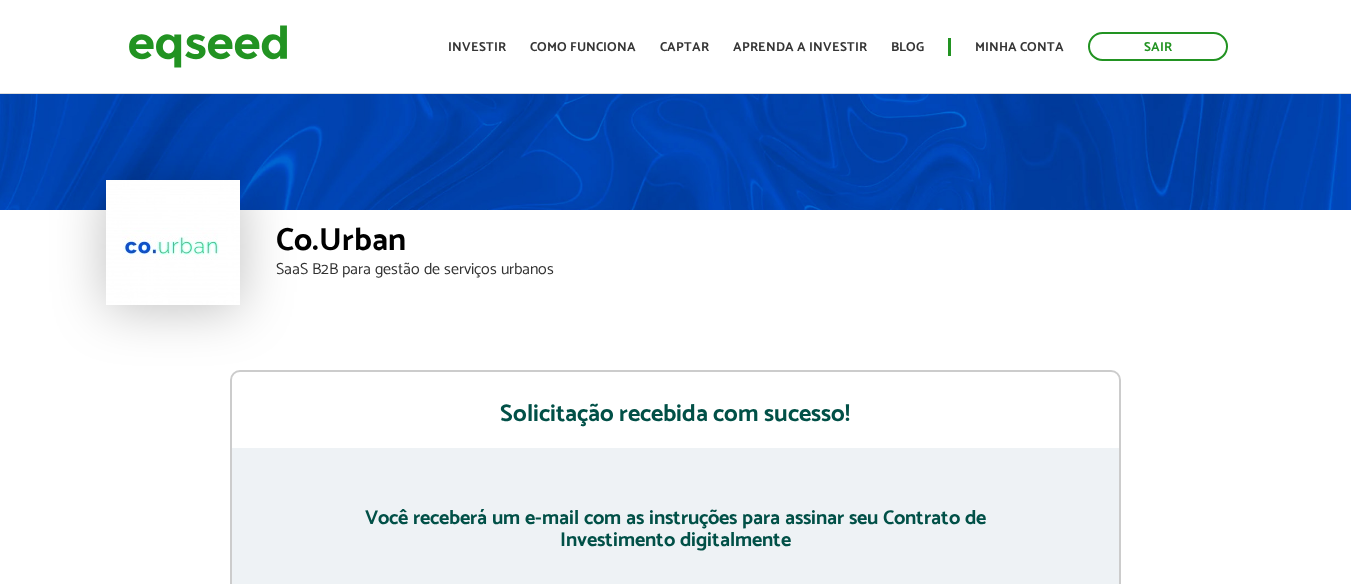 scroll, scrollTop: 0, scrollLeft: 0, axis: both 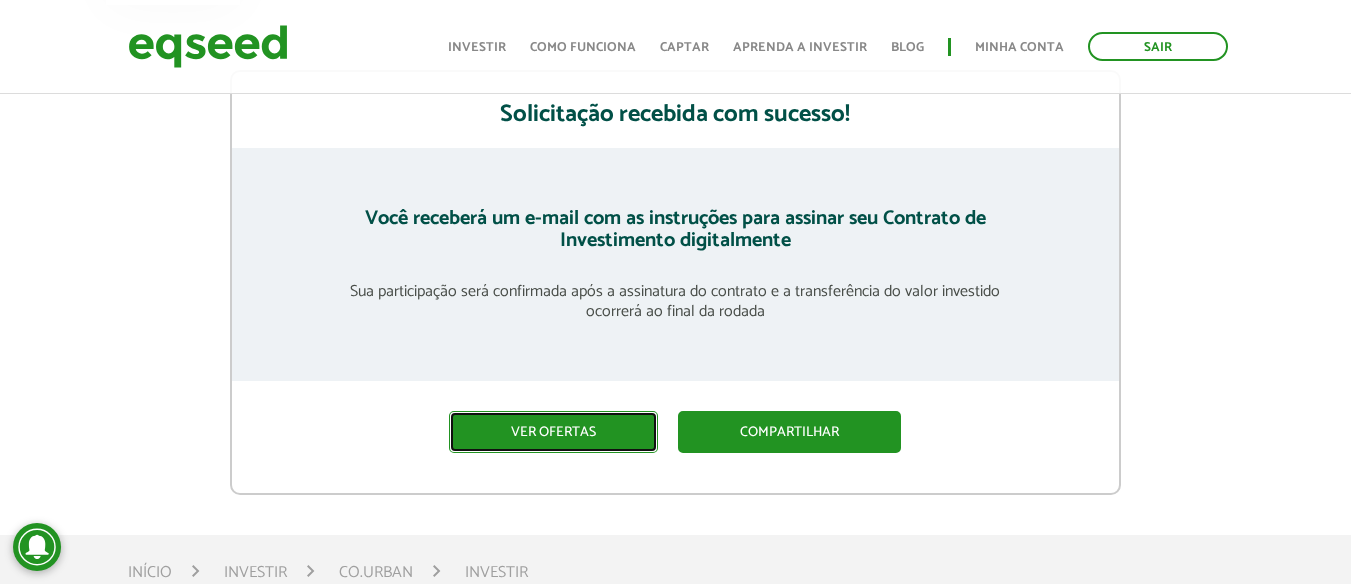 click on "Ver ofertas" at bounding box center (553, 432) 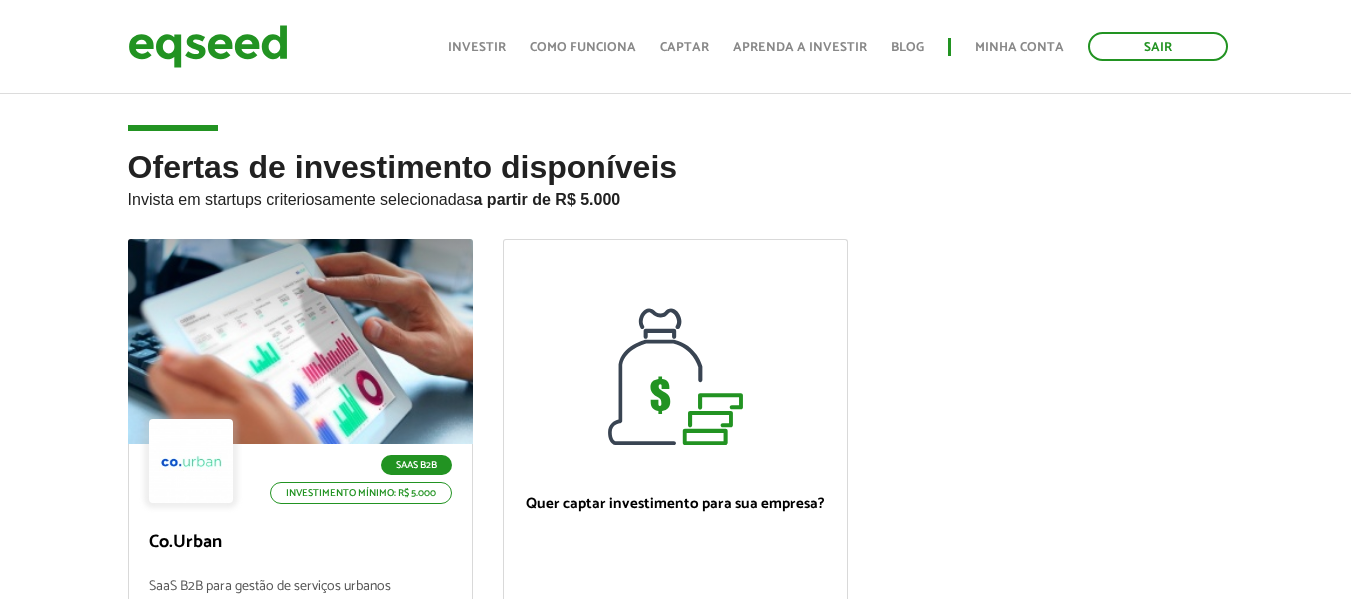 scroll, scrollTop: 100, scrollLeft: 0, axis: vertical 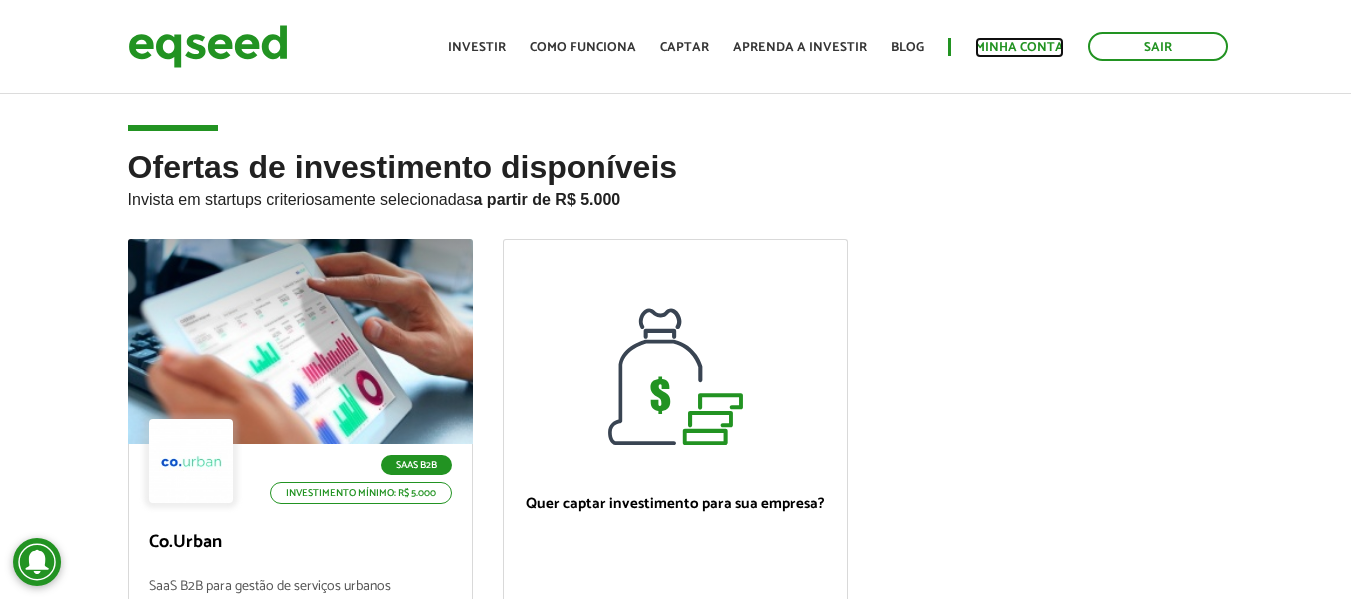 click on "Minha conta" at bounding box center [1019, 47] 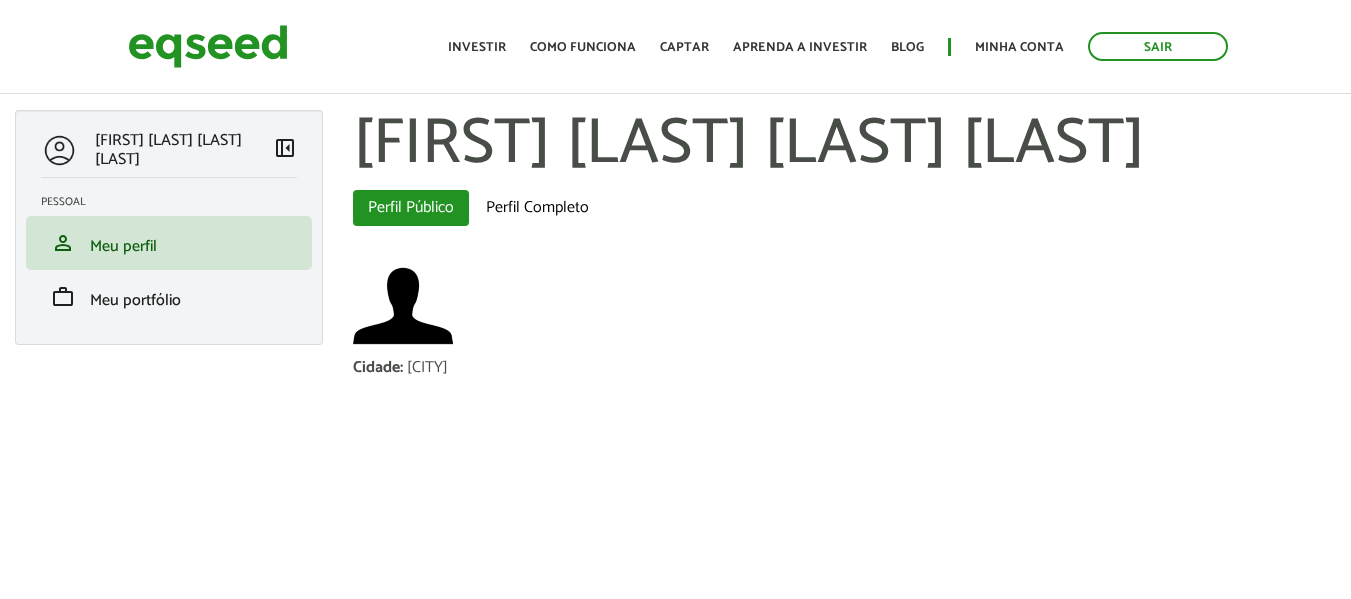 scroll, scrollTop: 0, scrollLeft: 0, axis: both 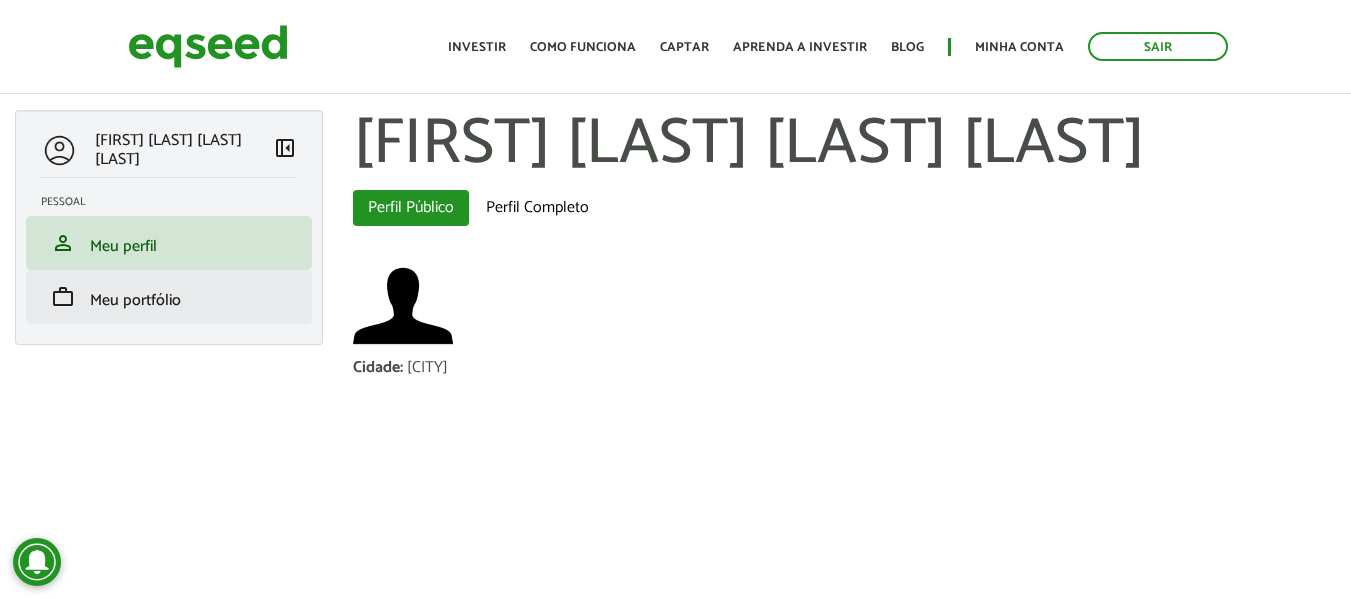 click on "work Meu portfólio" at bounding box center (169, 297) 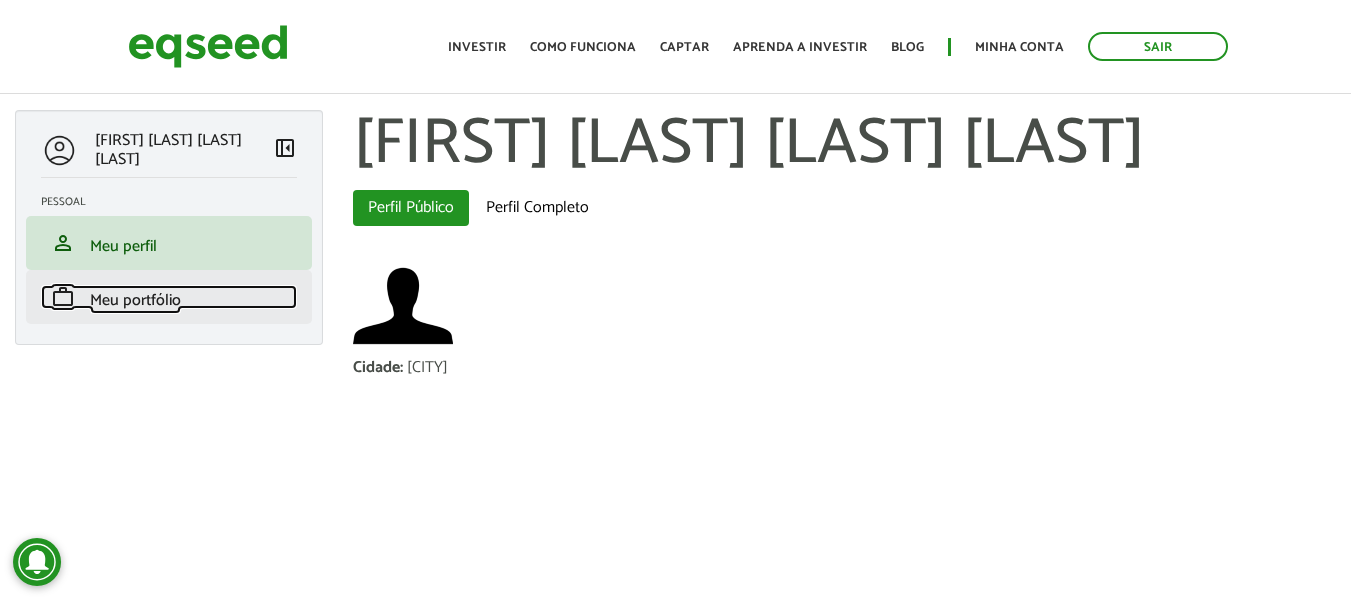 click on "work Meu portfólio" at bounding box center [169, 297] 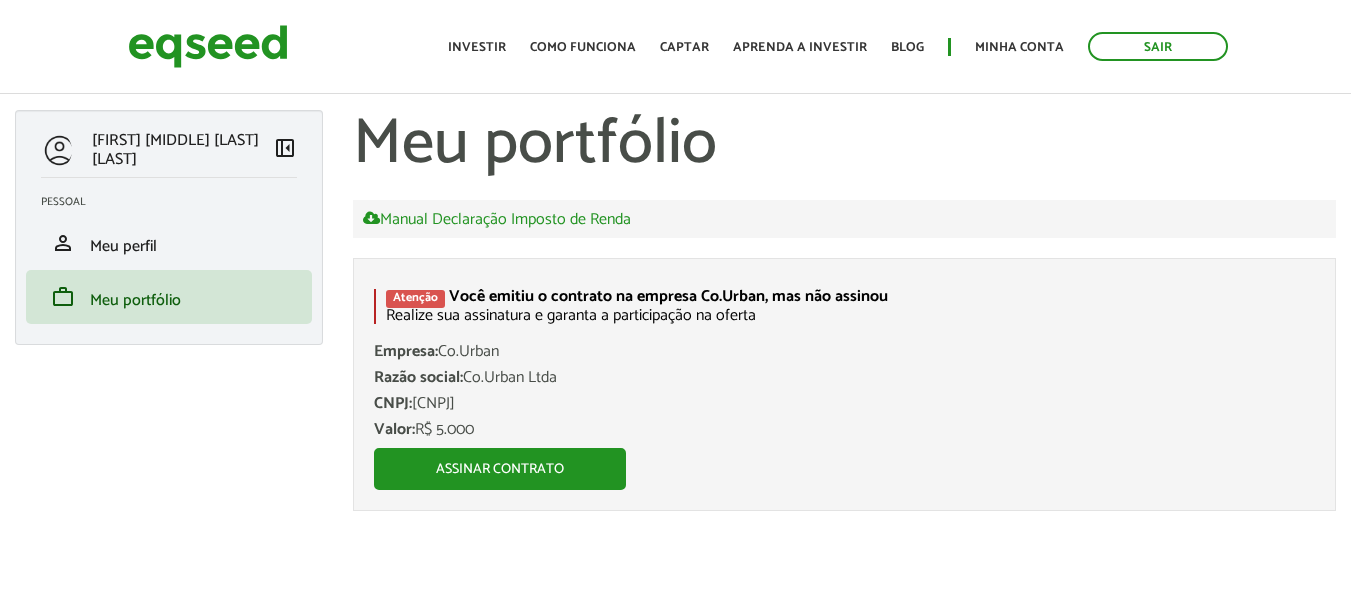 scroll, scrollTop: 0, scrollLeft: 0, axis: both 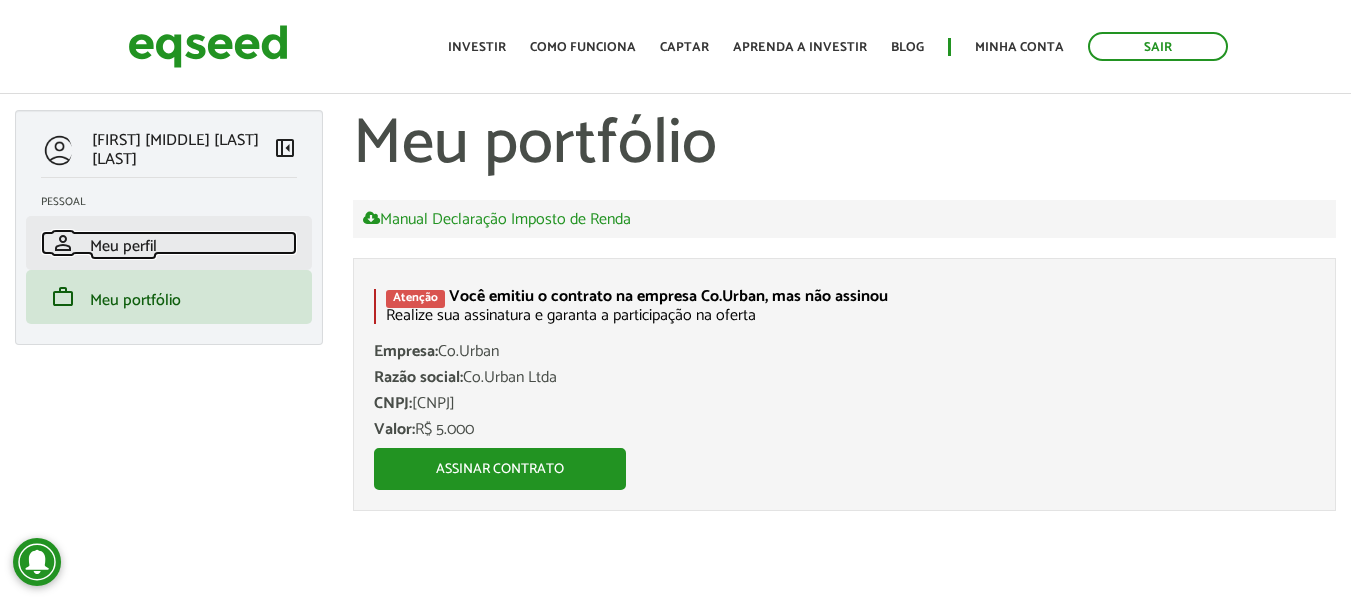 click on "person Meu perfil" at bounding box center (169, 243) 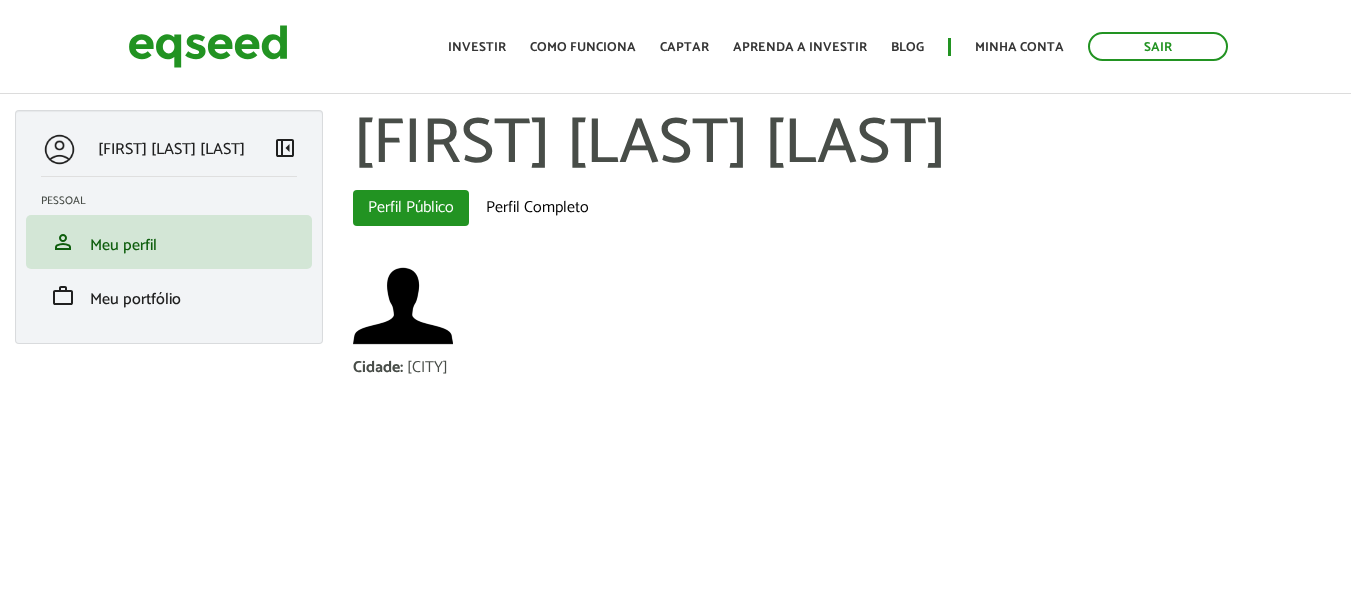scroll, scrollTop: 0, scrollLeft: 0, axis: both 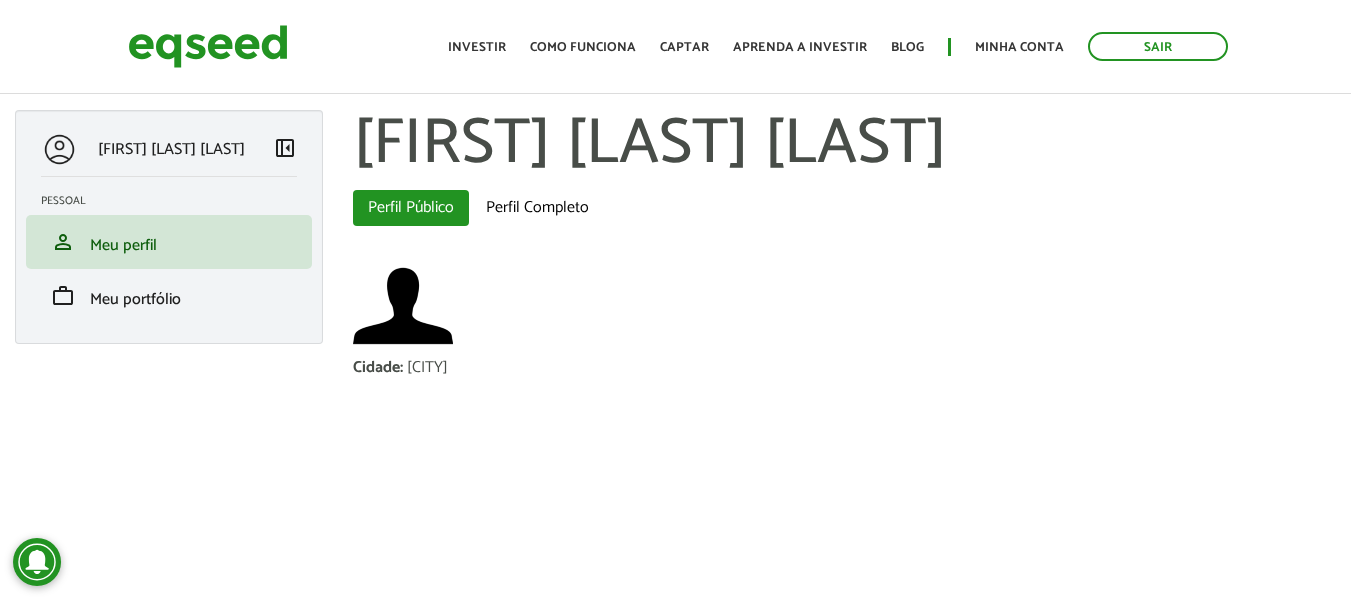 click on "Início
Investir
Como funciona
Captar
Aprenda a investir
Blog
Minha conta
Sair" at bounding box center [838, 46] 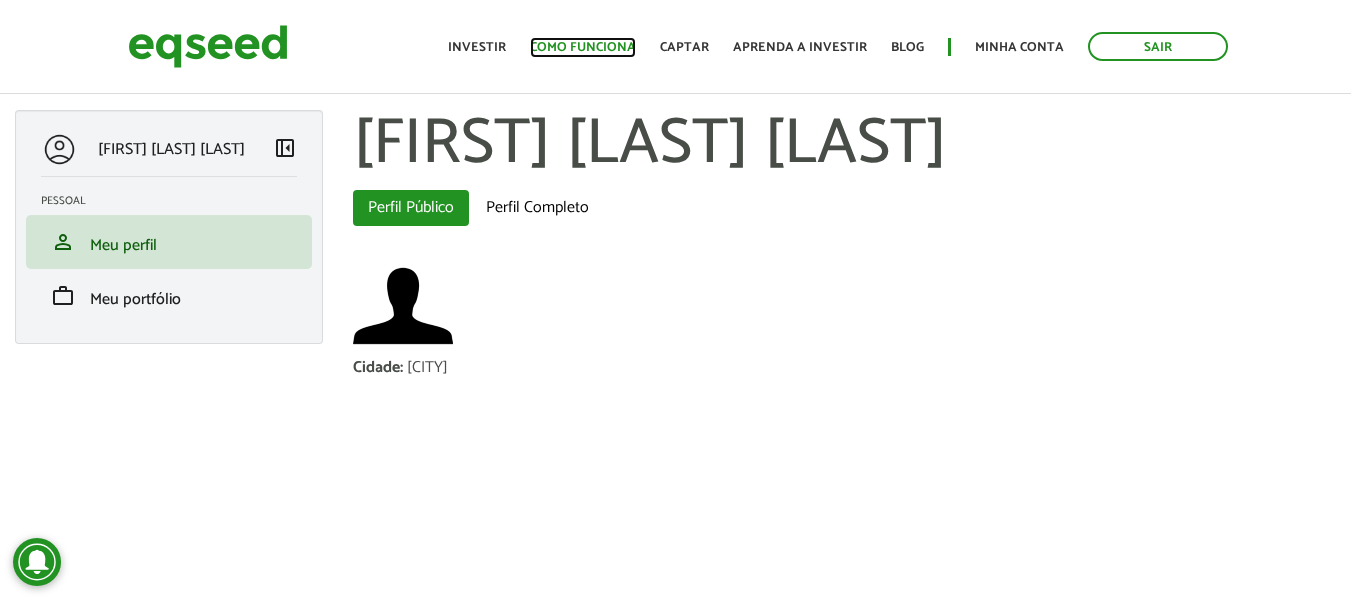 click on "Como funciona" at bounding box center [583, 47] 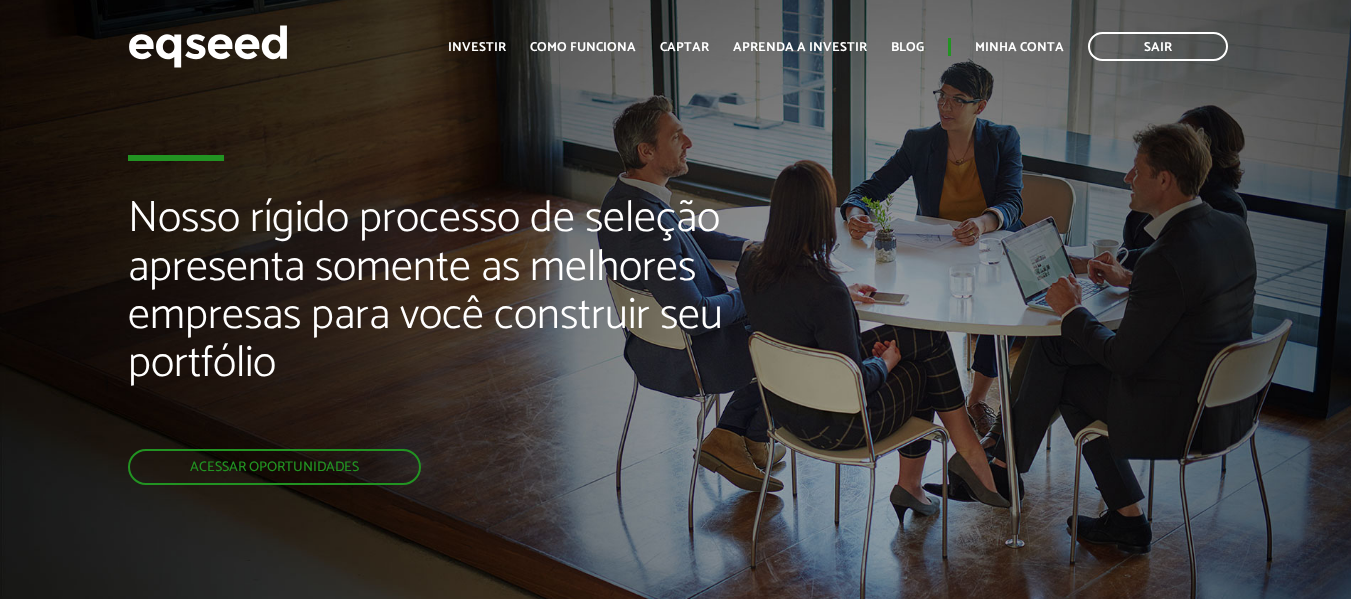 scroll, scrollTop: 0, scrollLeft: 0, axis: both 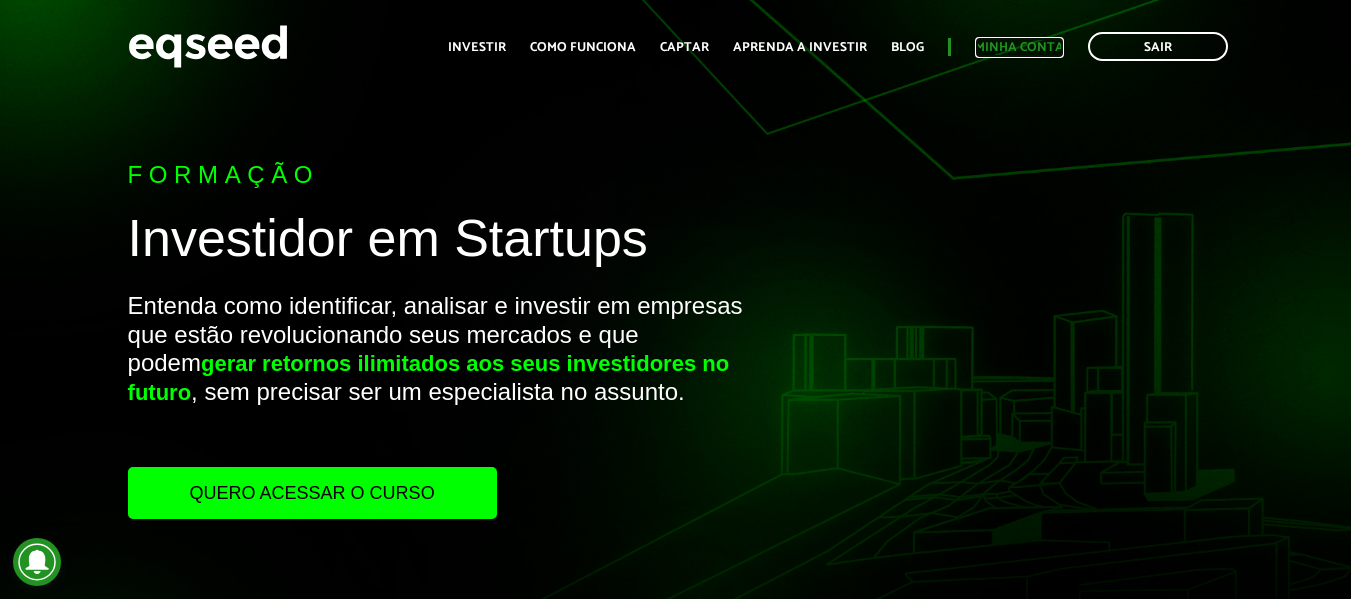 click on "Minha conta" at bounding box center [1019, 47] 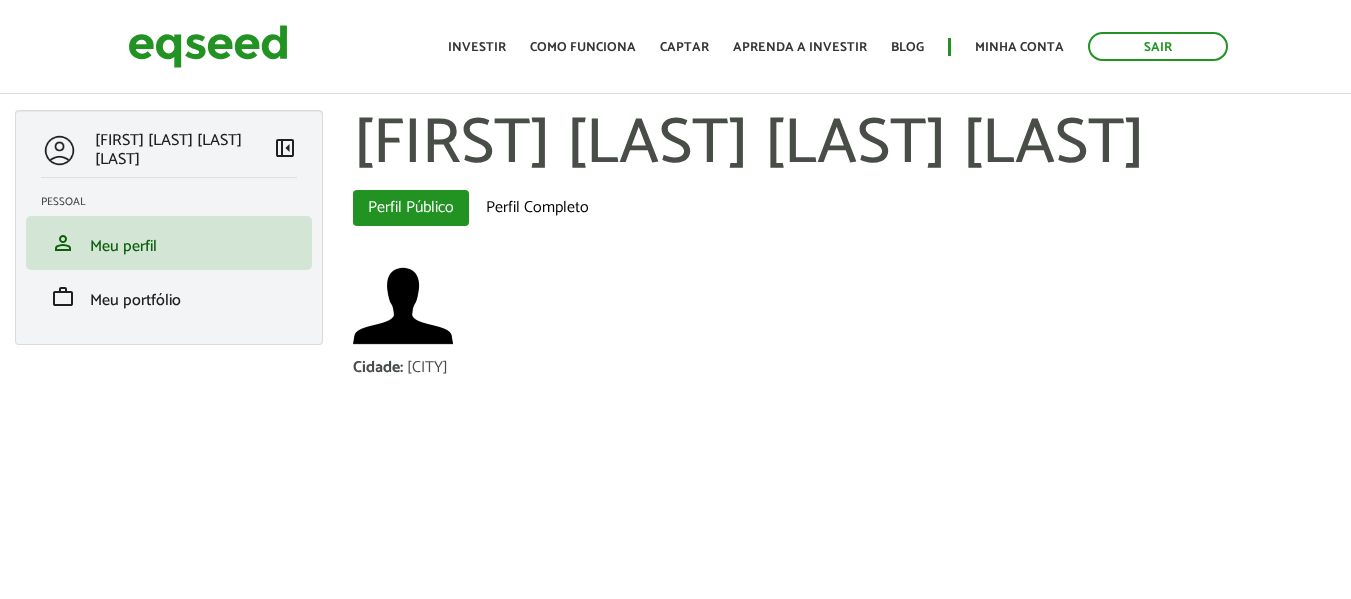 scroll, scrollTop: 0, scrollLeft: 0, axis: both 